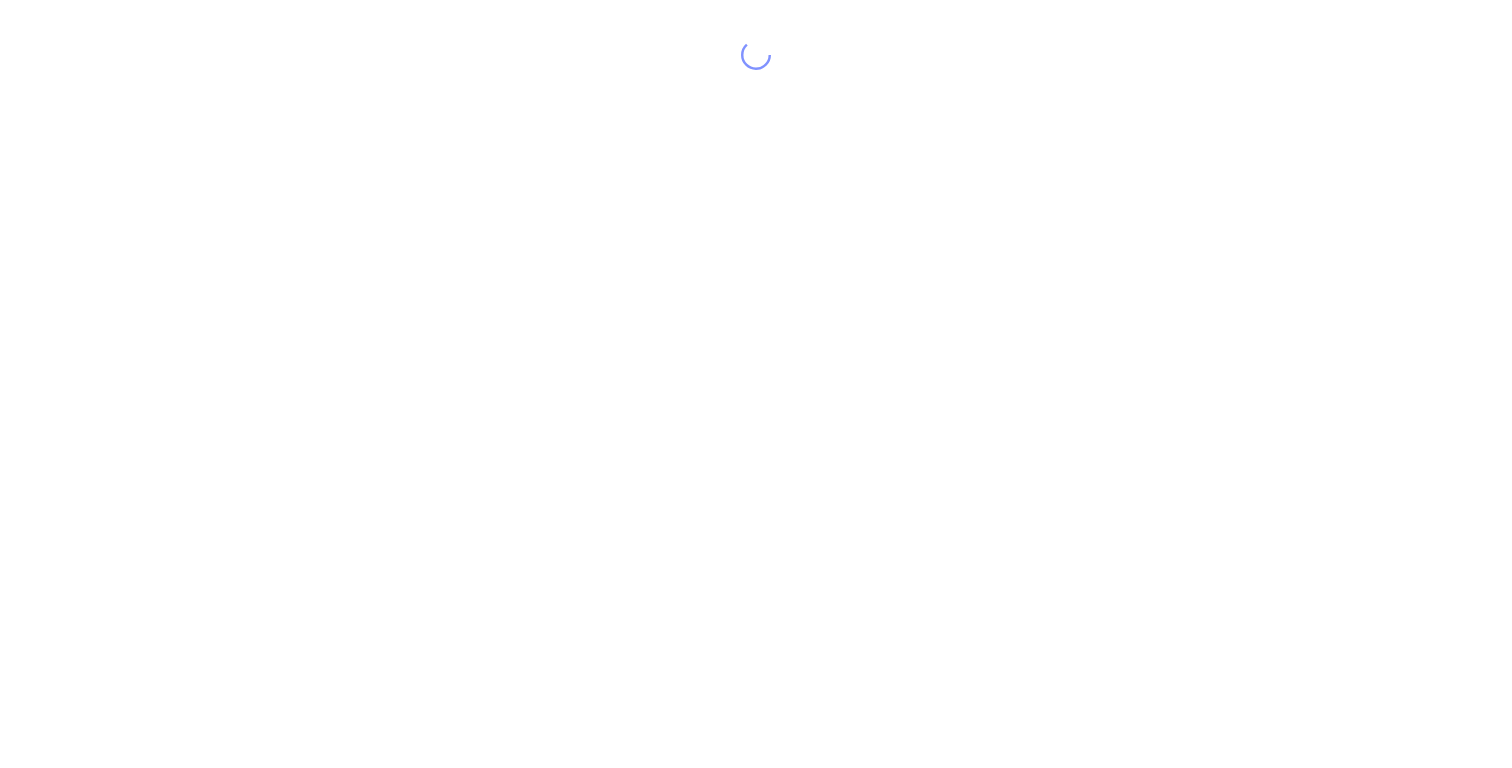 scroll, scrollTop: 0, scrollLeft: 0, axis: both 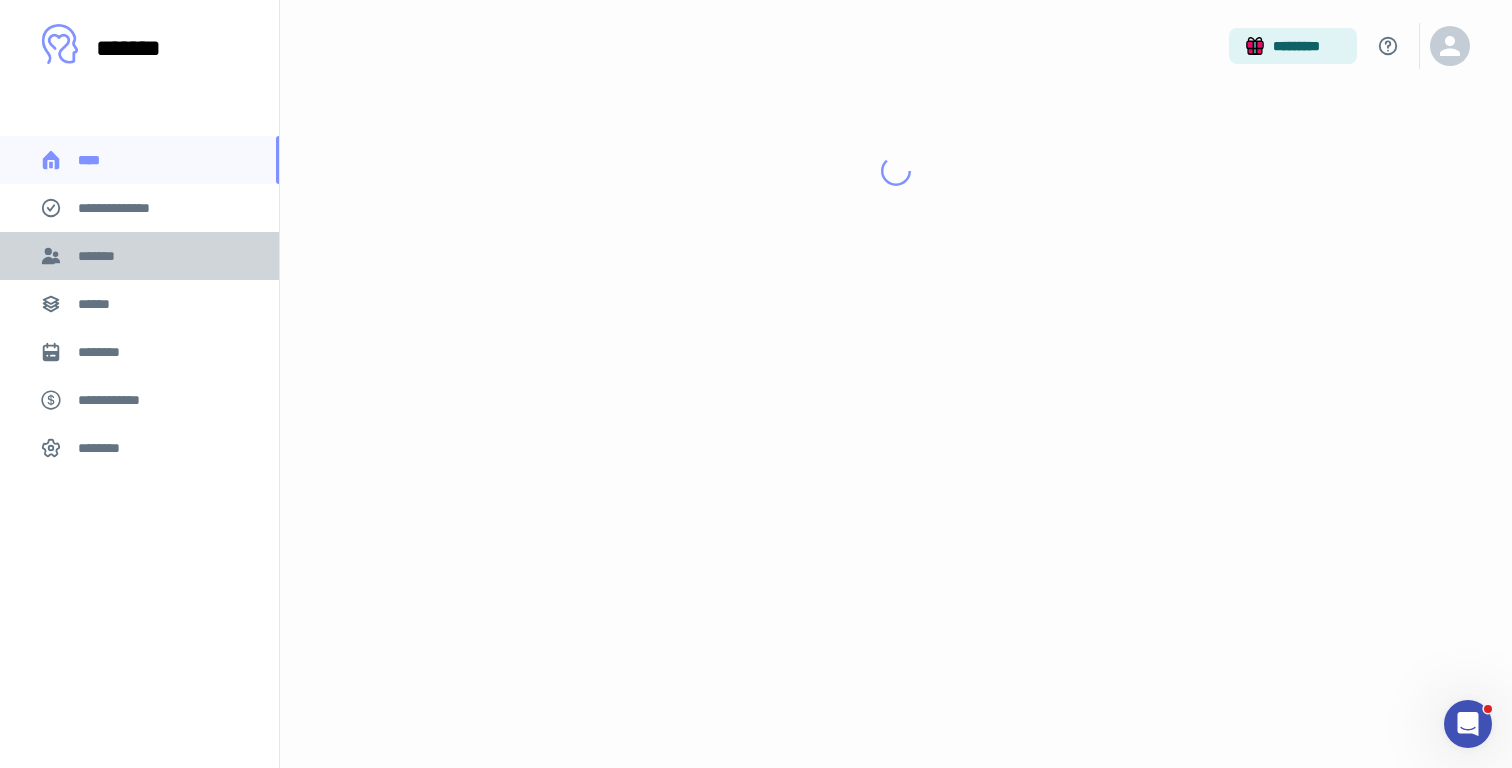 click on "*******" at bounding box center [100, 256] 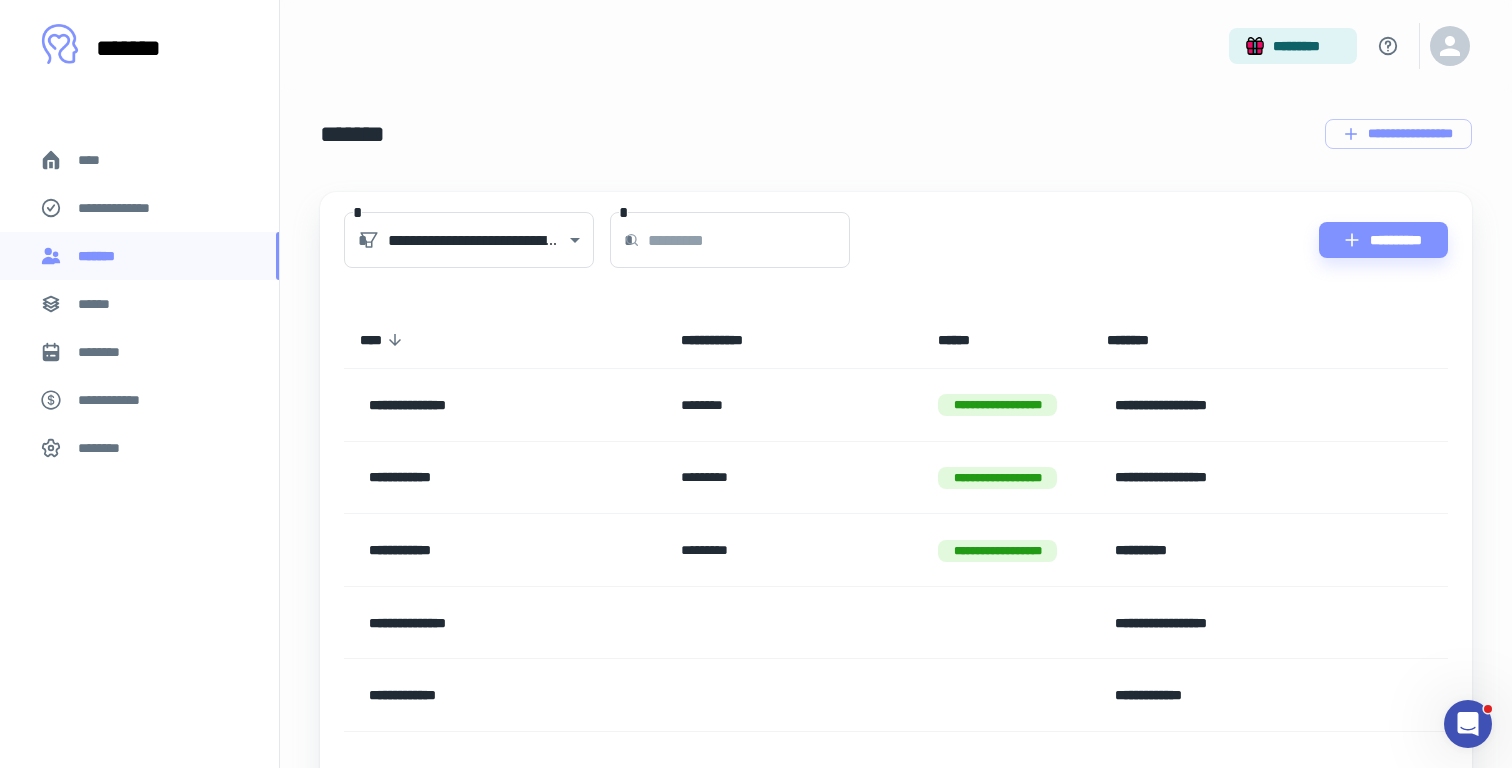 scroll, scrollTop: 221, scrollLeft: 0, axis: vertical 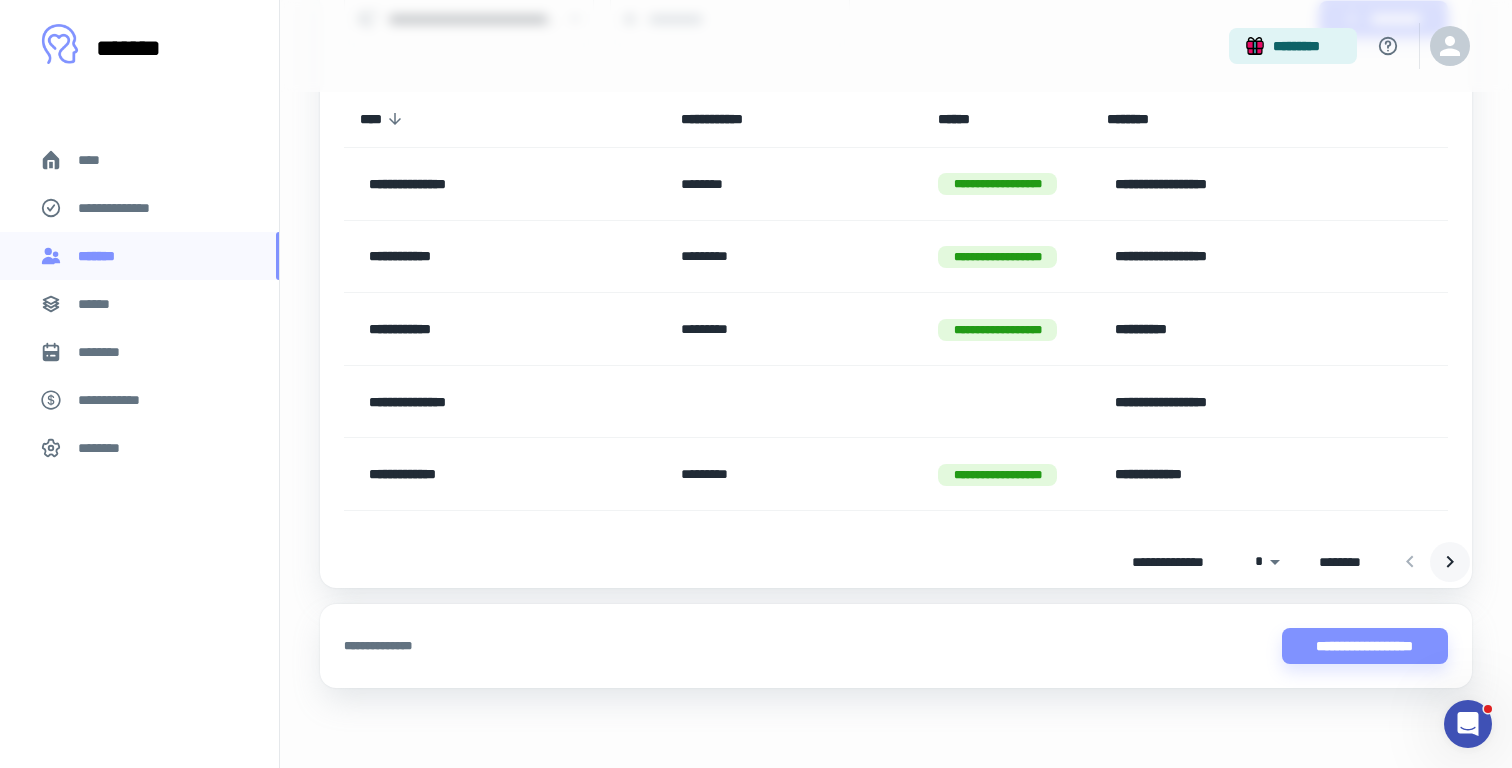click 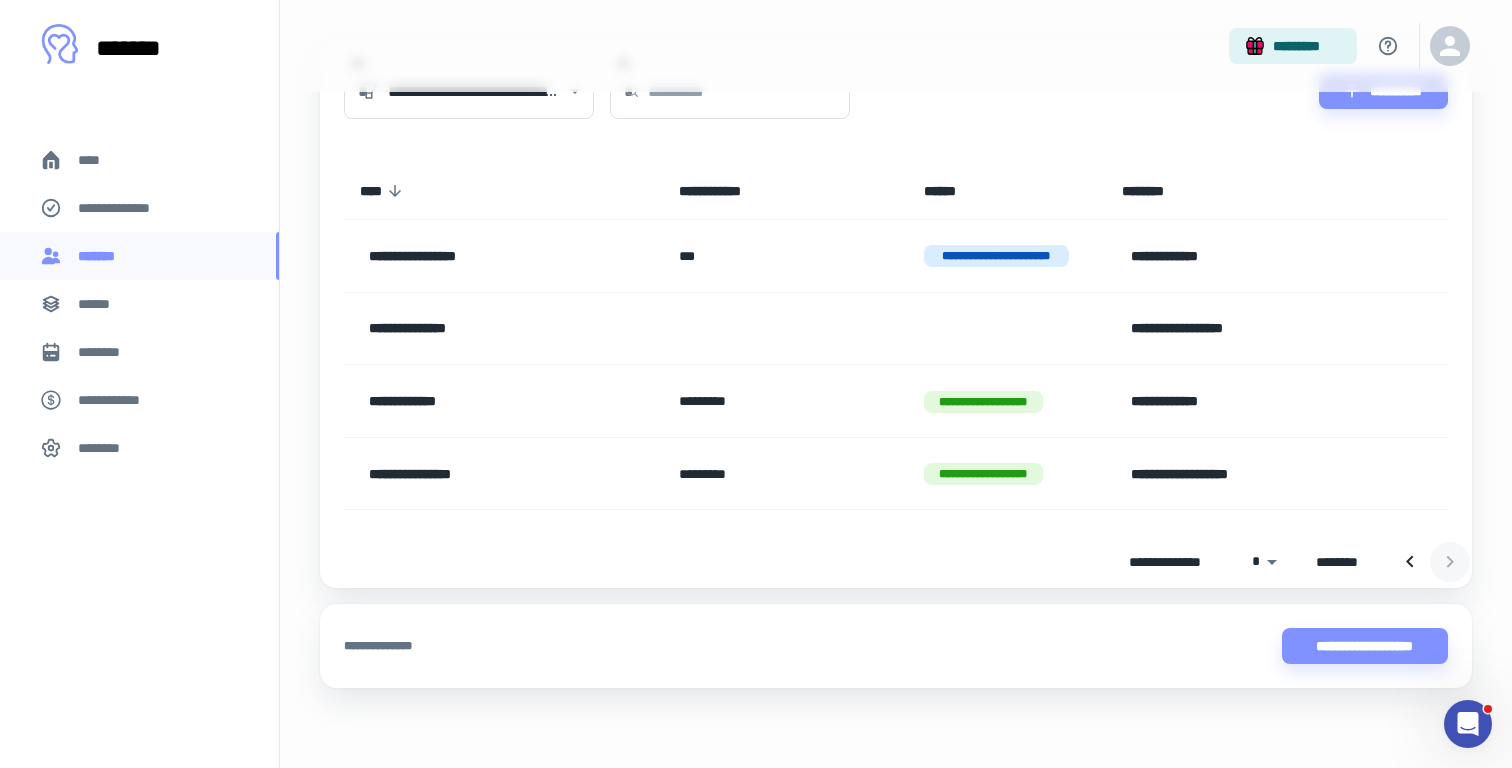 scroll, scrollTop: 149, scrollLeft: 0, axis: vertical 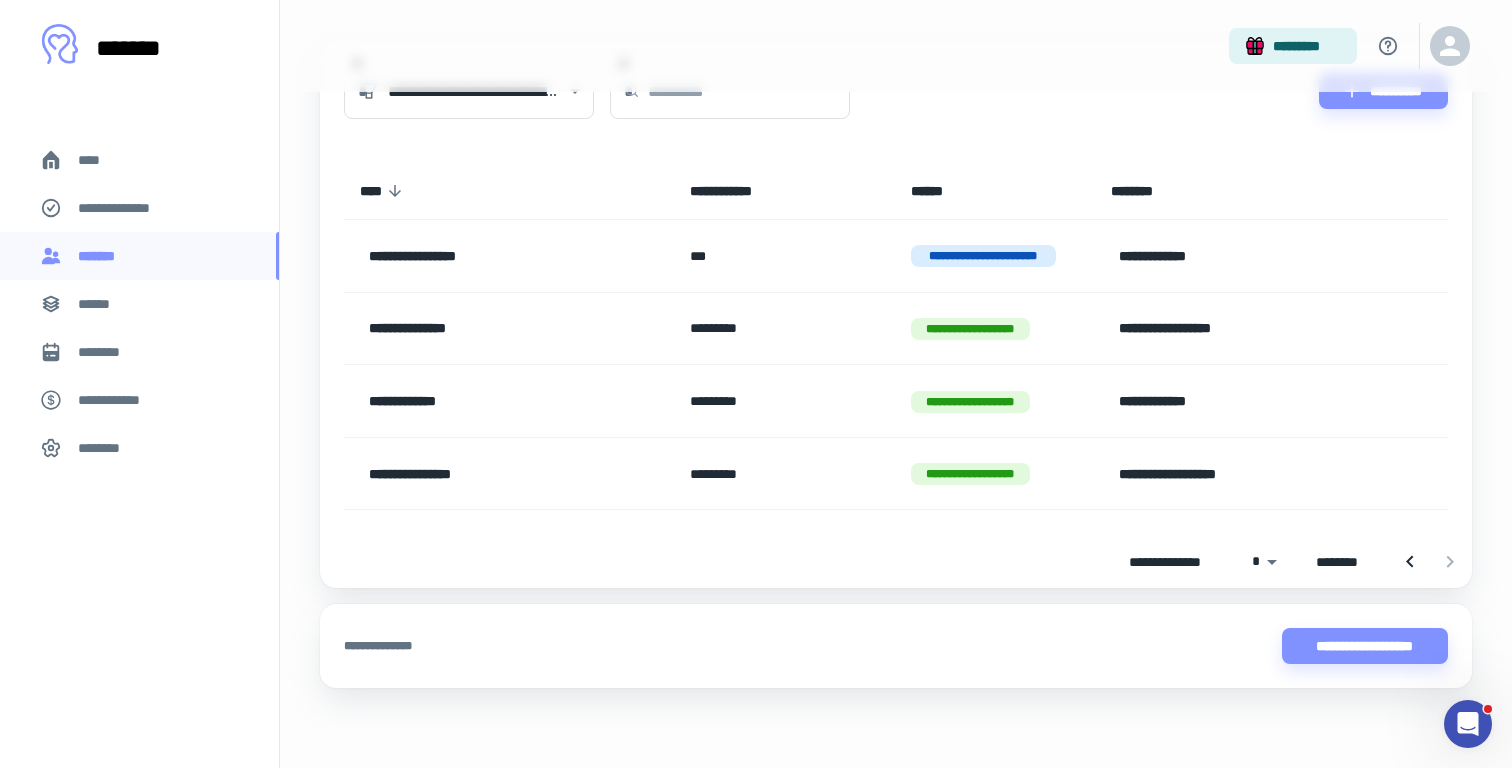 drag, startPoint x: 545, startPoint y: 331, endPoint x: 462, endPoint y: 328, distance: 83.0542 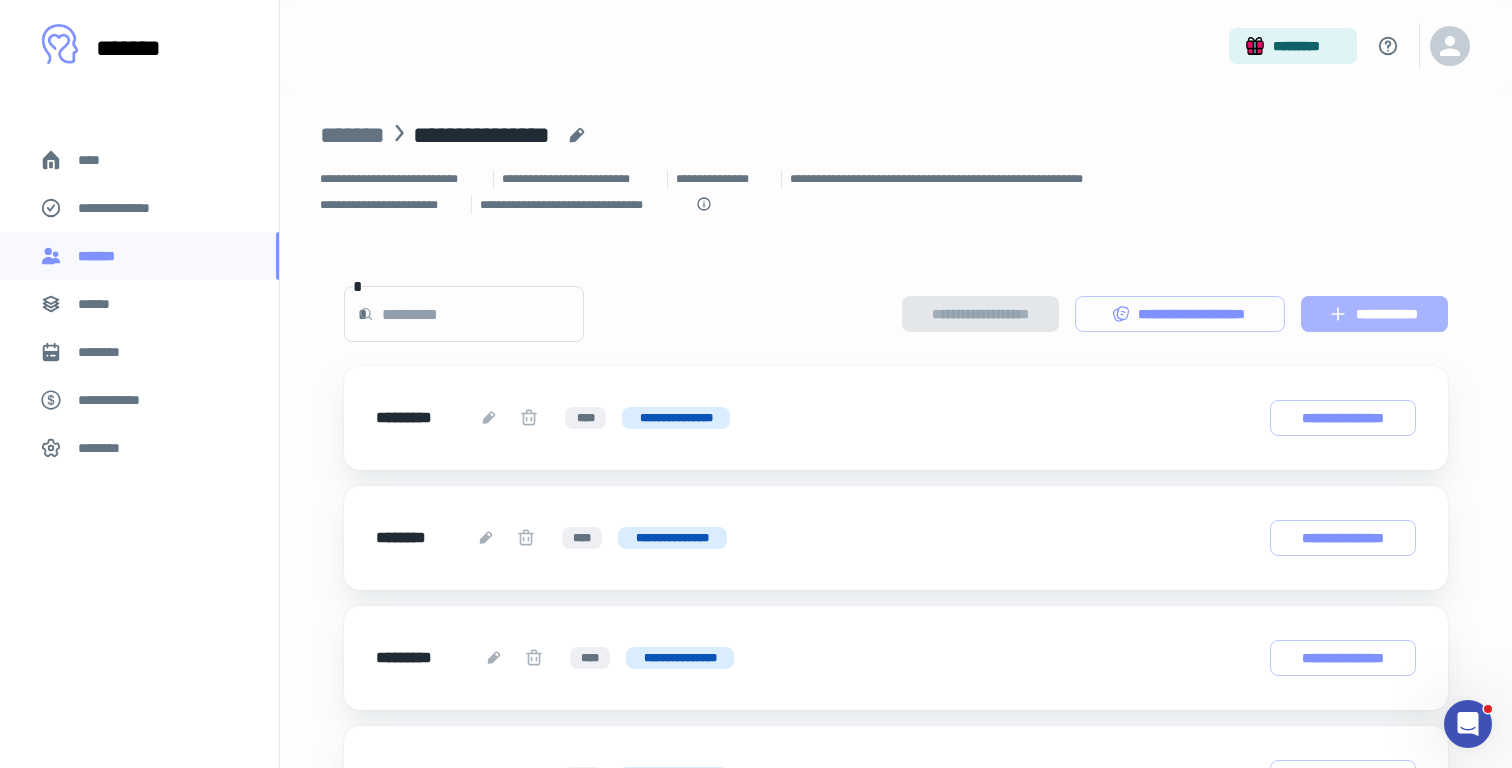 click on "**********" at bounding box center [1374, 314] 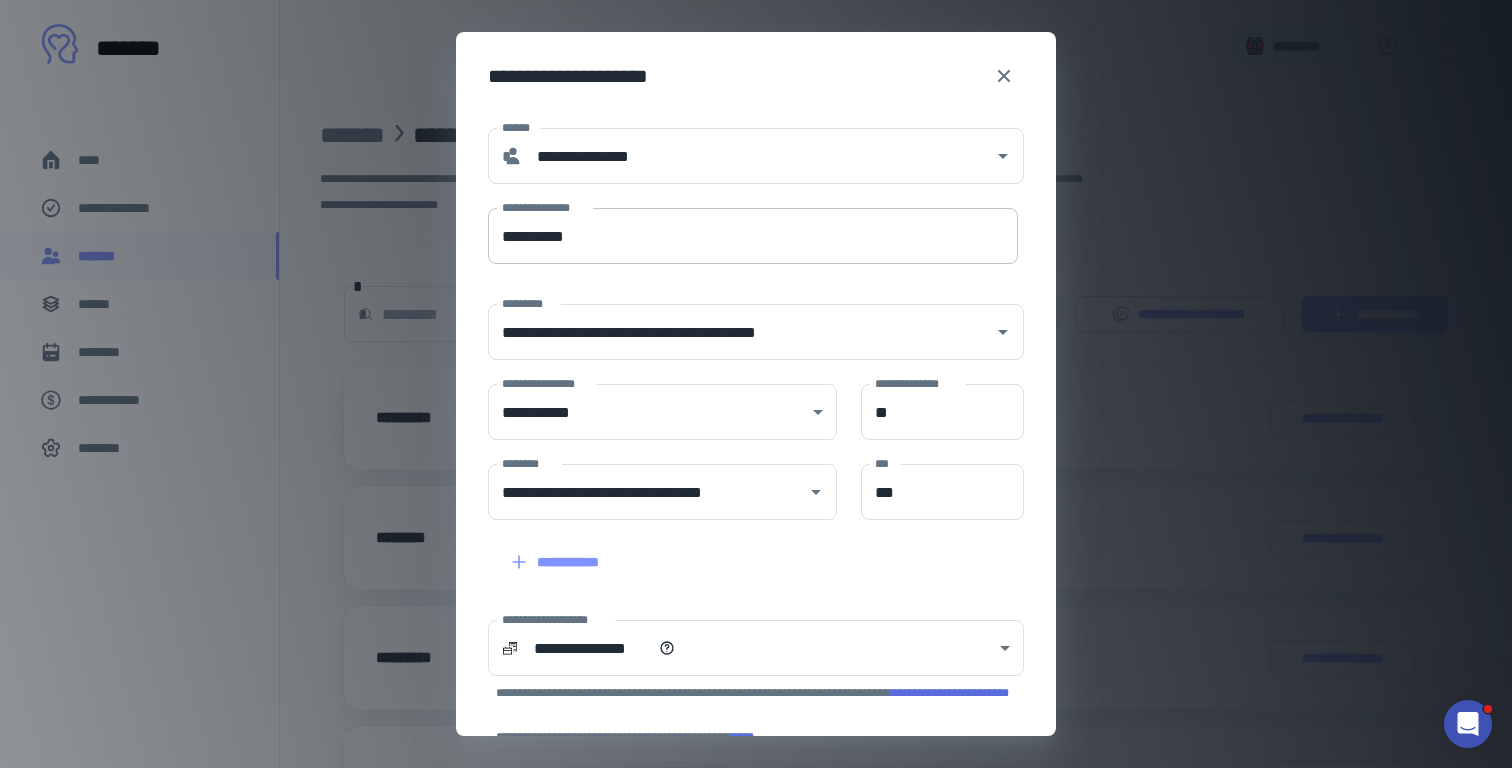 click on "**********" at bounding box center [753, 236] 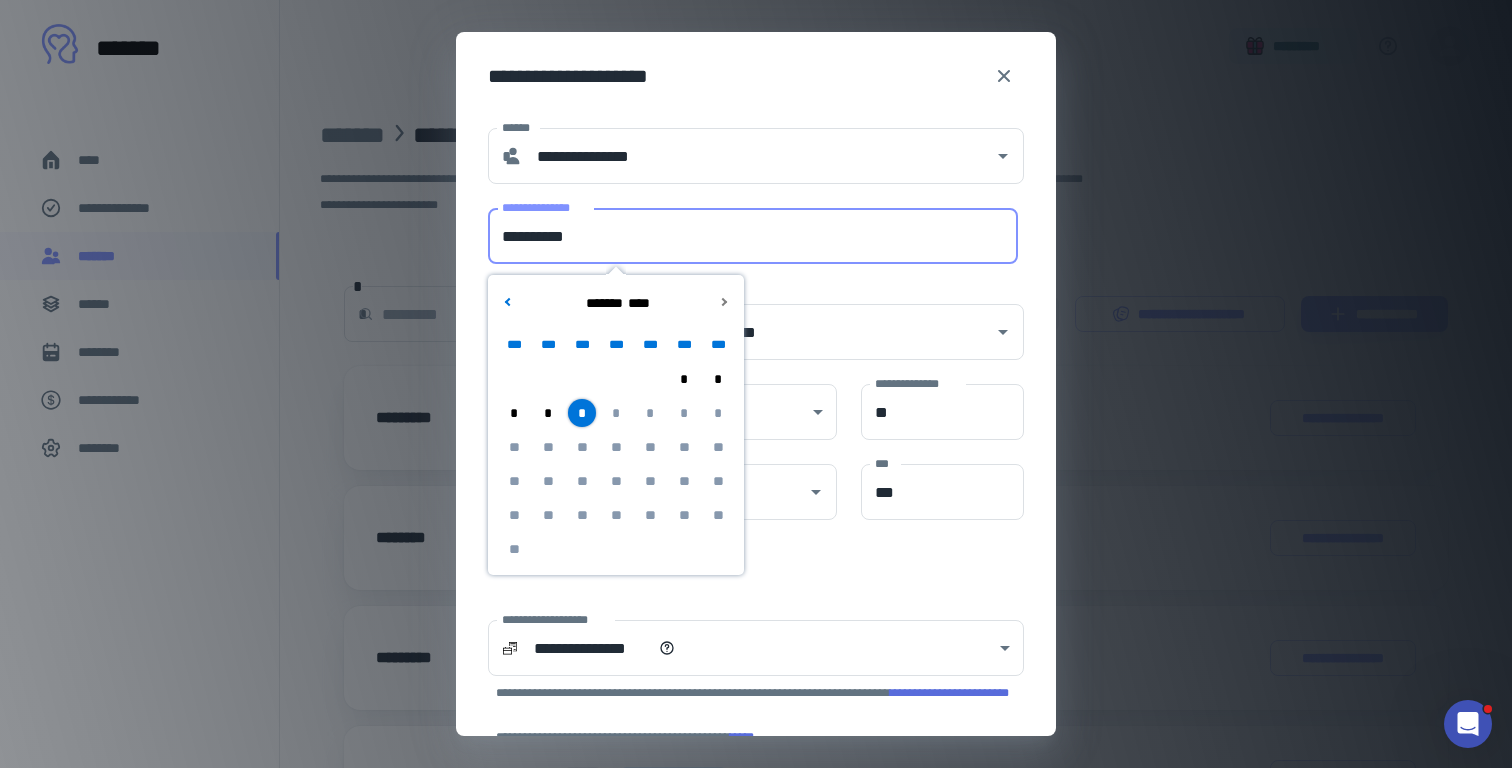 click on "*" at bounding box center (548, 413) 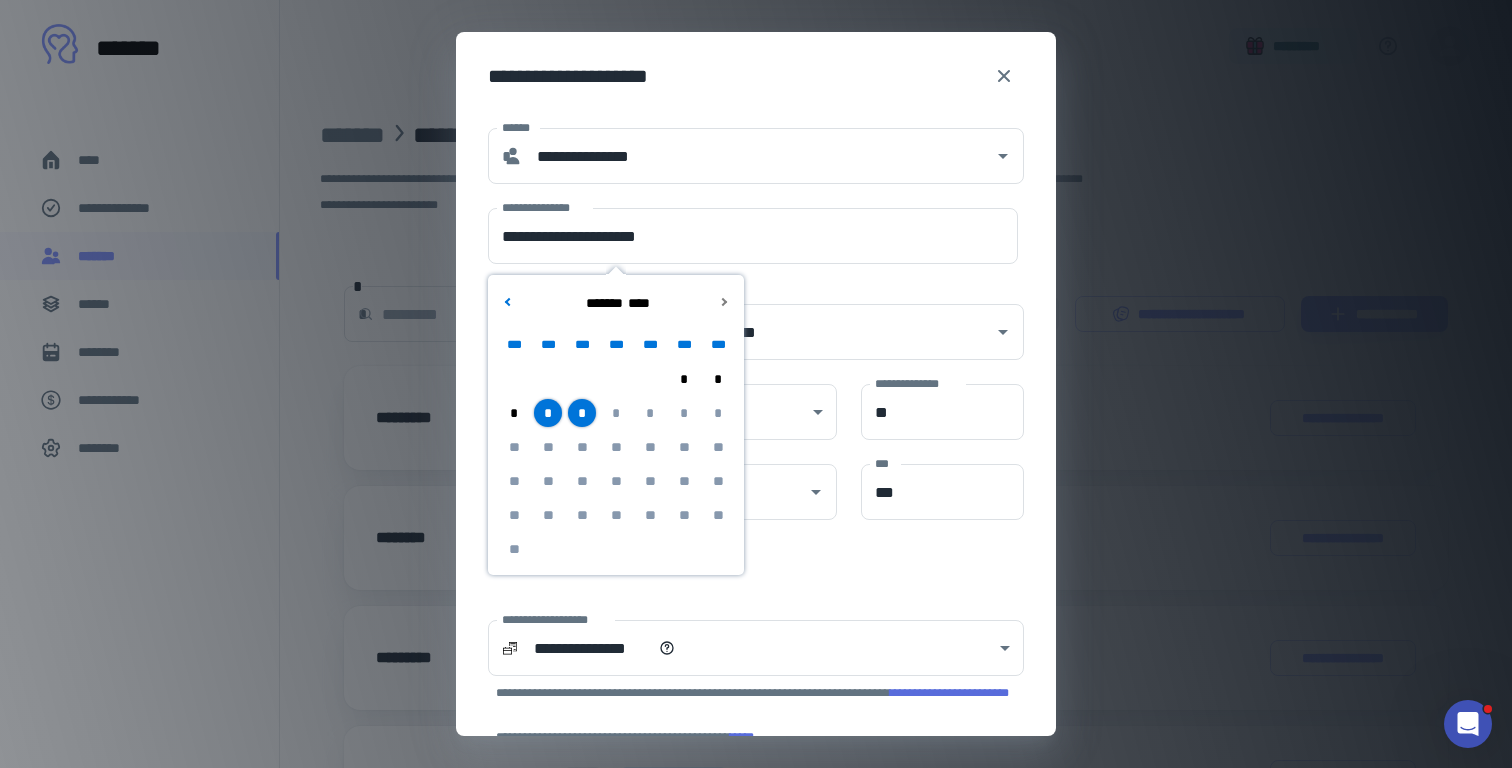 click on "*" at bounding box center (582, 413) 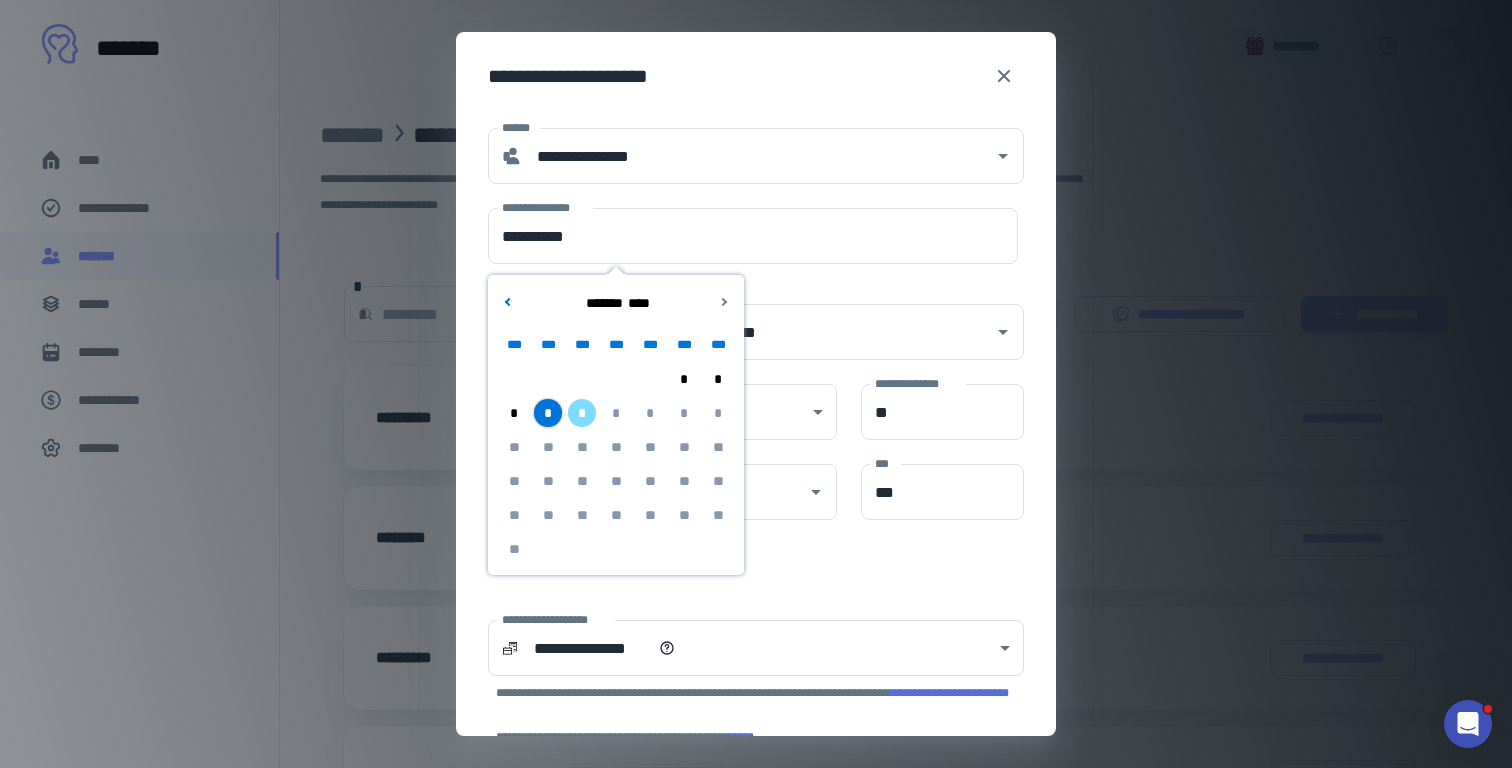 click on "**********" at bounding box center [756, 76] 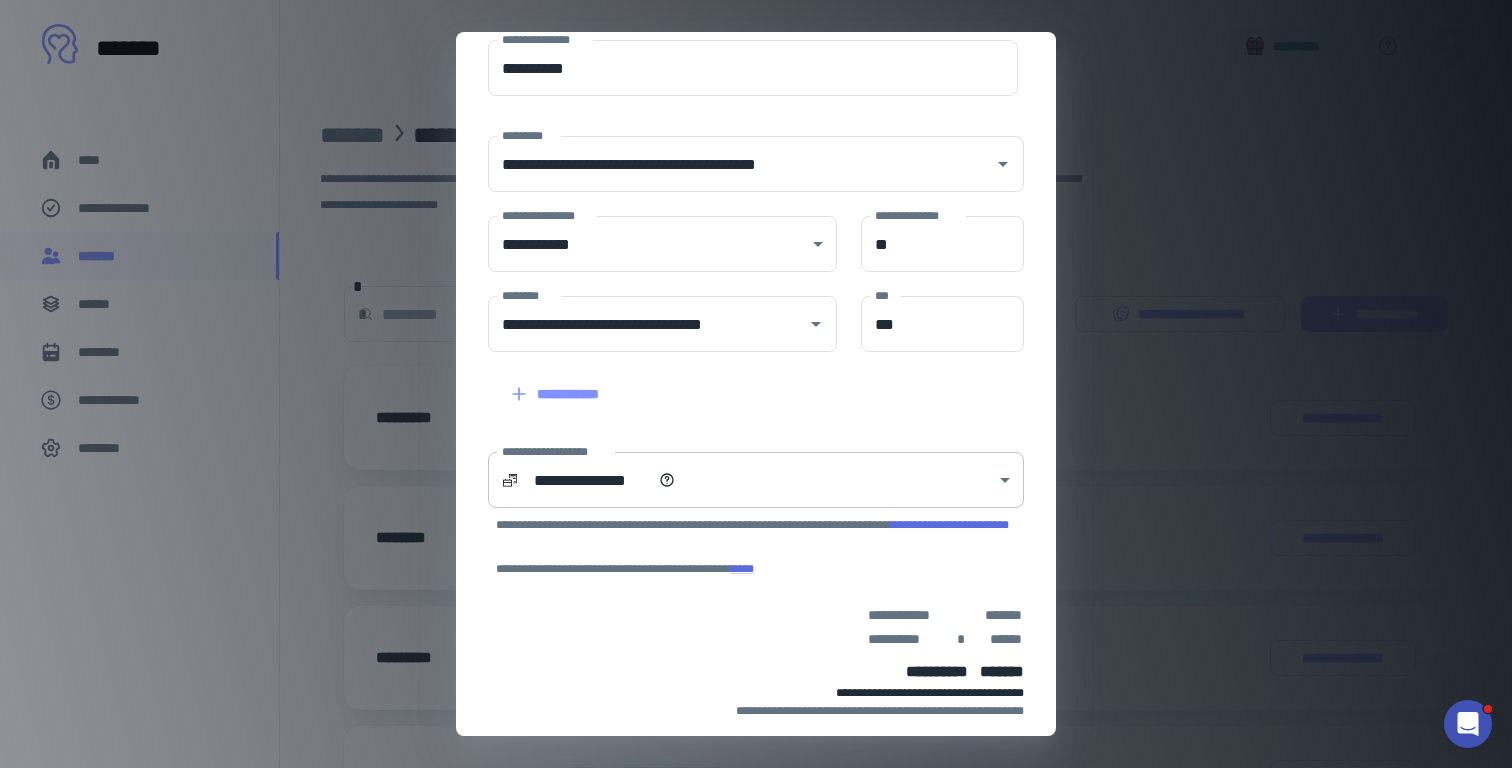 scroll, scrollTop: 268, scrollLeft: 0, axis: vertical 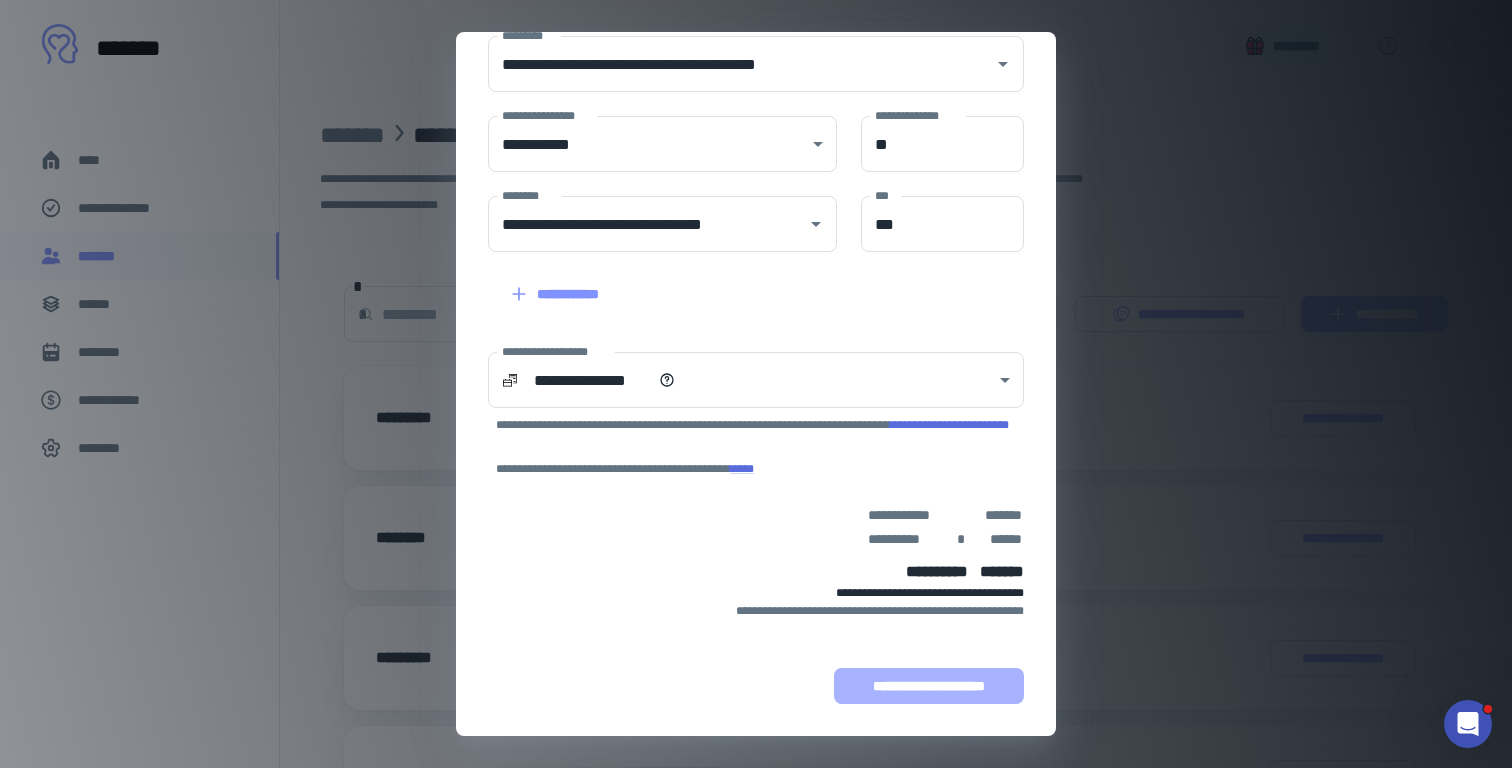 click on "**********" at bounding box center (929, 686) 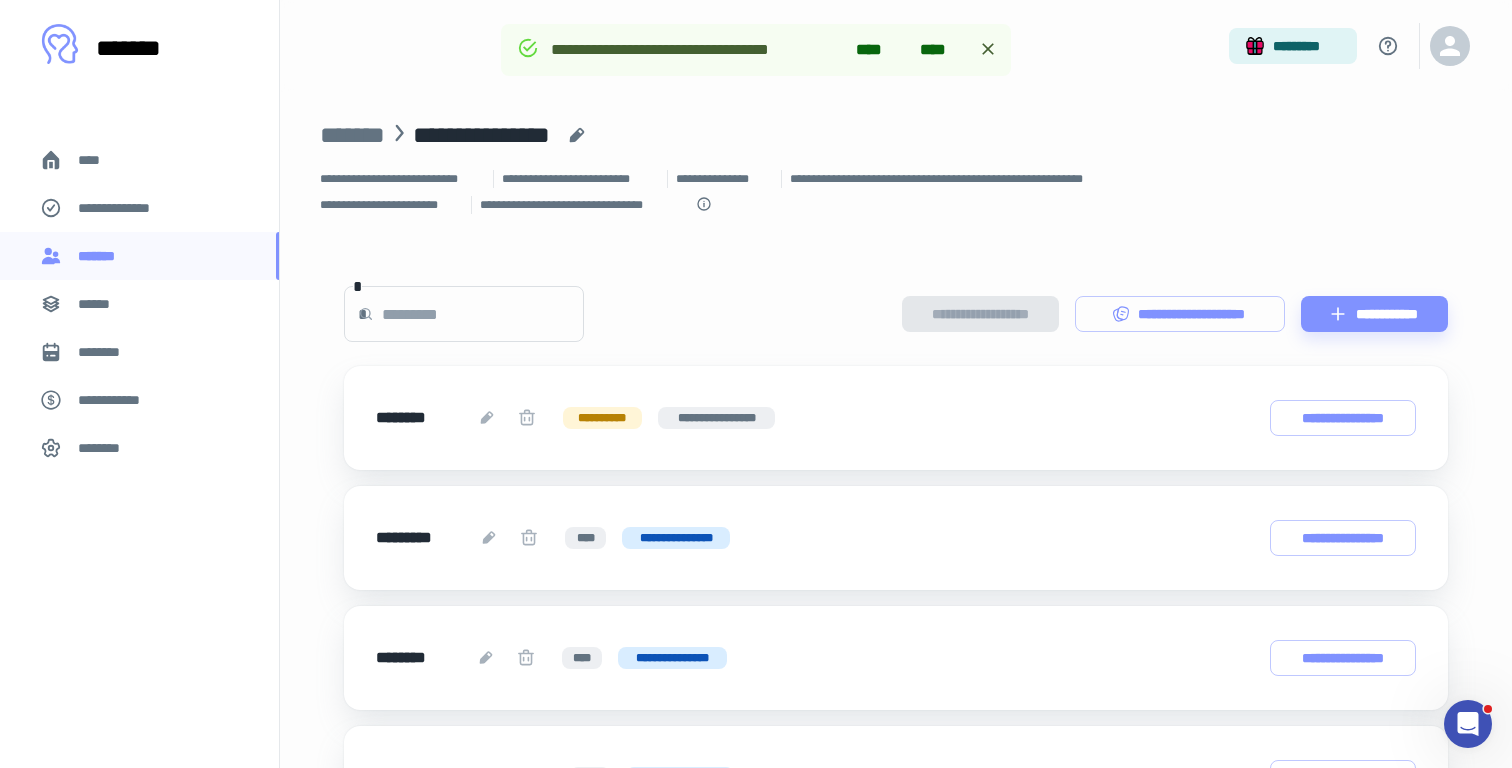 scroll, scrollTop: 0, scrollLeft: 0, axis: both 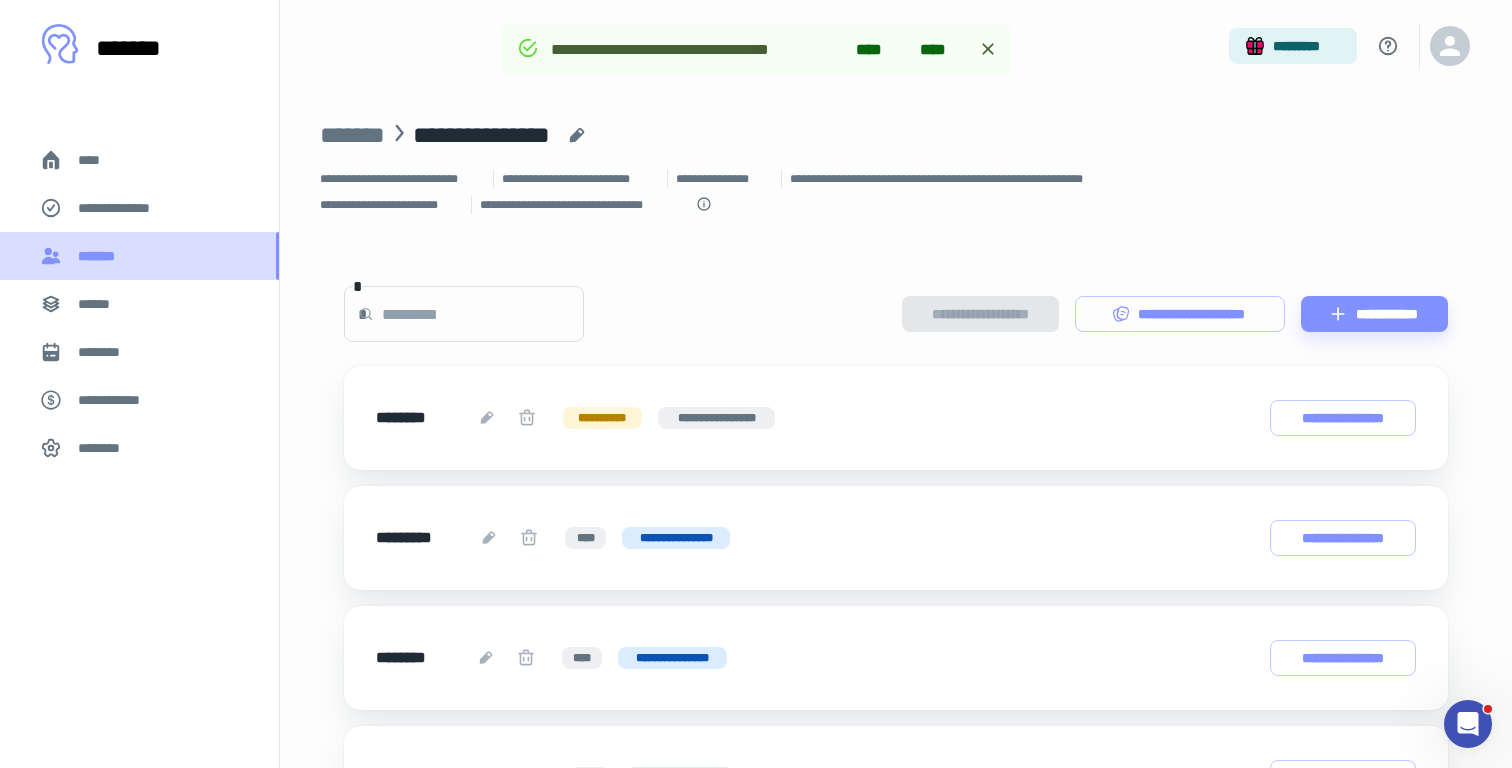 click on "*******" at bounding box center [101, 256] 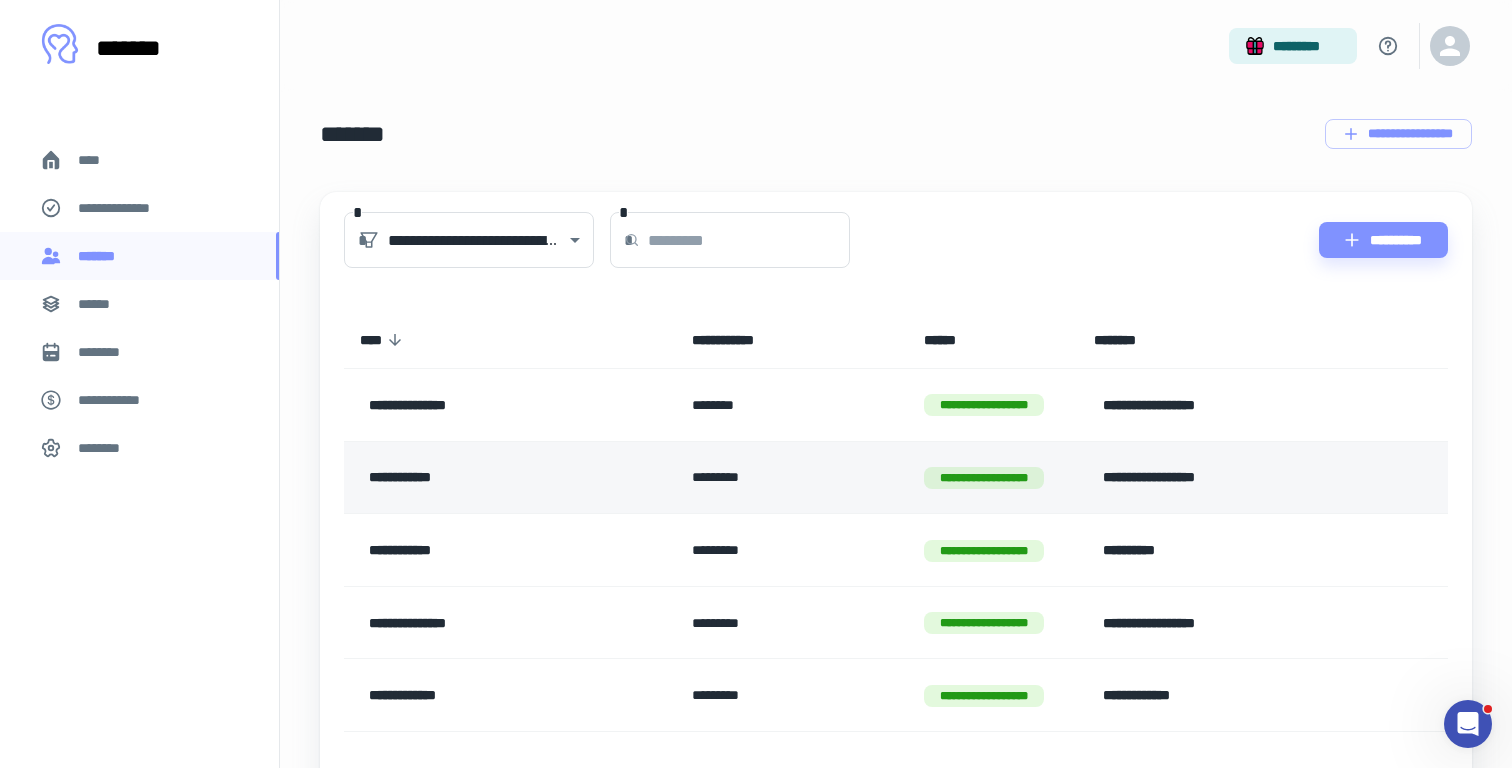 click on "**********" at bounding box center [492, 478] 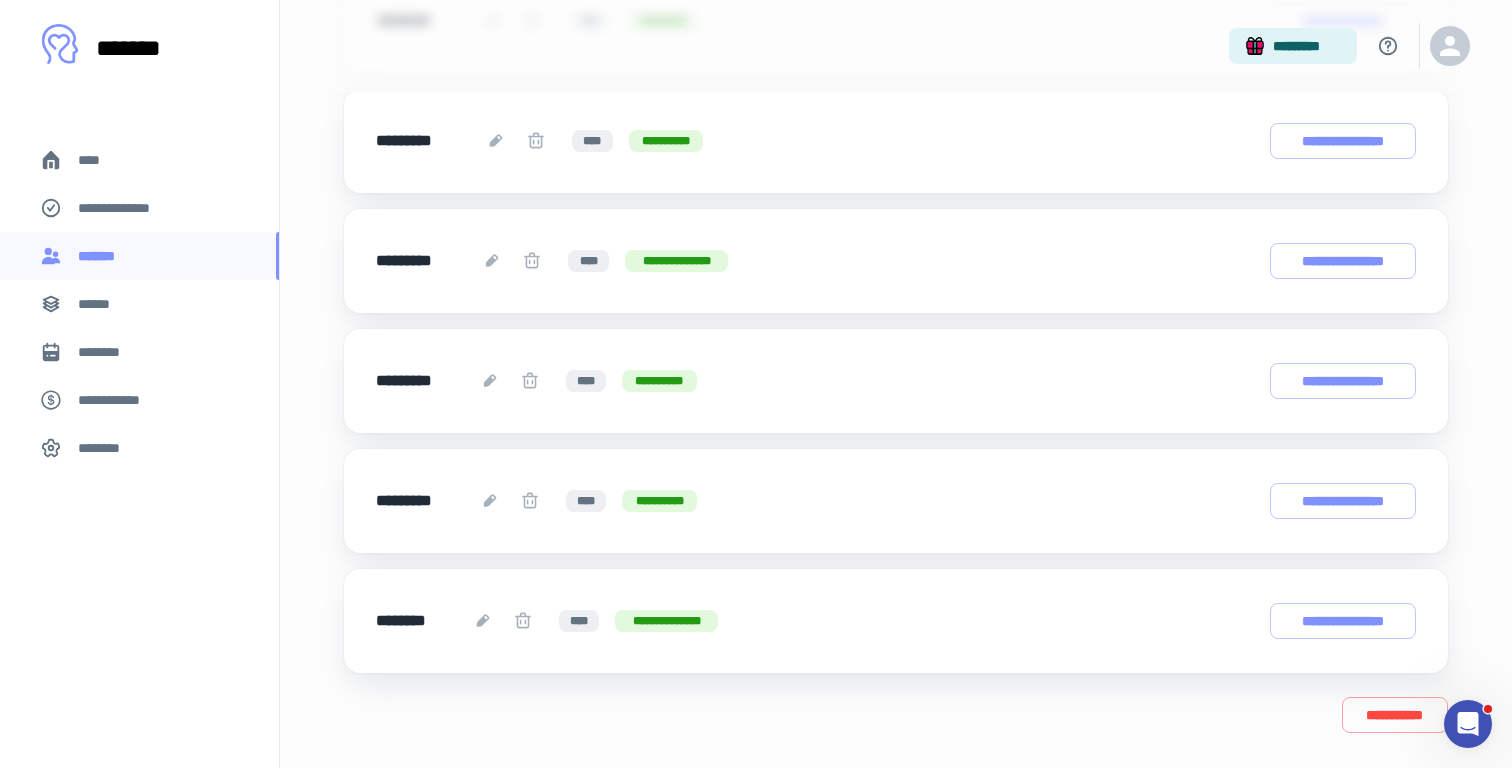scroll, scrollTop: 442, scrollLeft: 0, axis: vertical 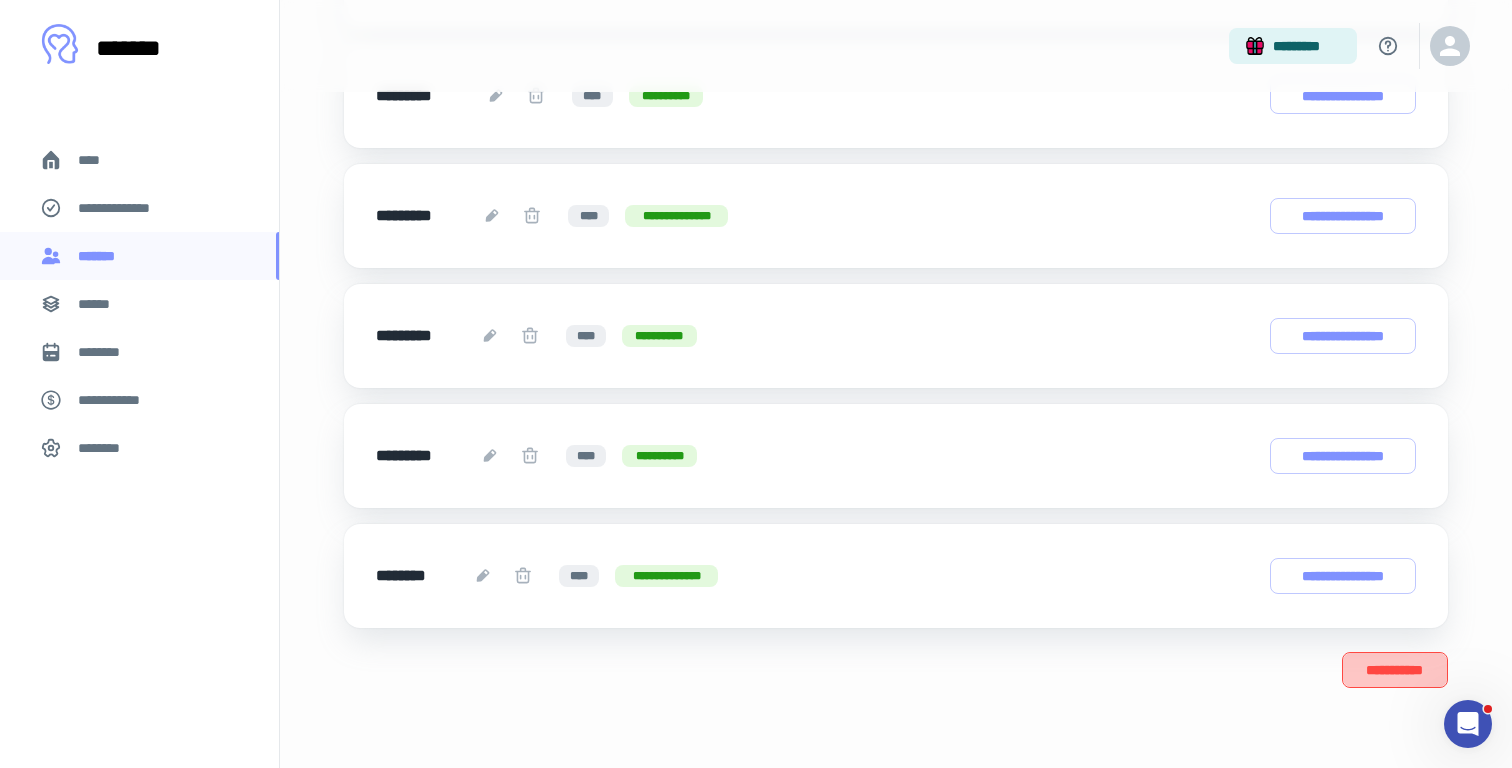 click on "**********" at bounding box center [1395, 670] 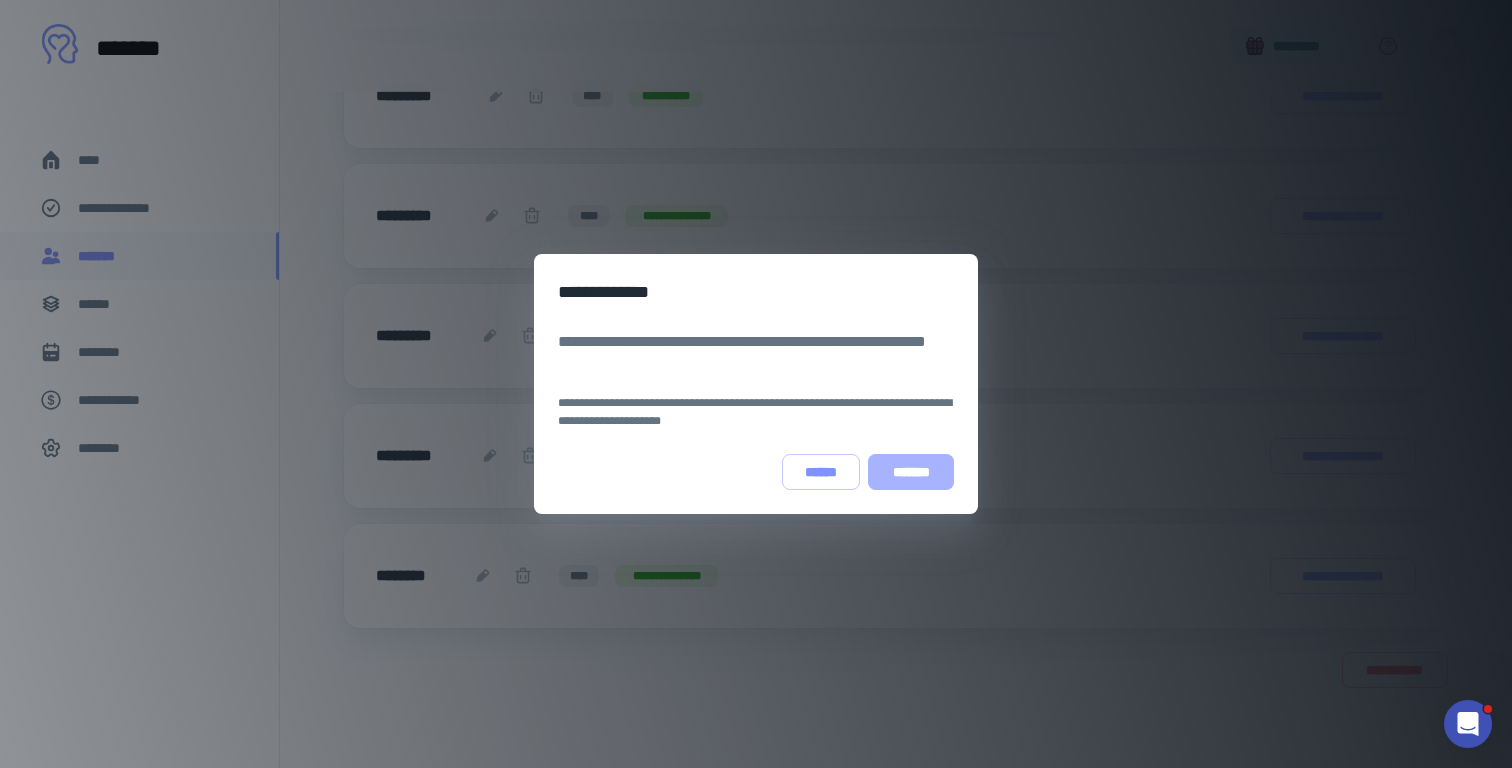 click on "*******" at bounding box center [911, 472] 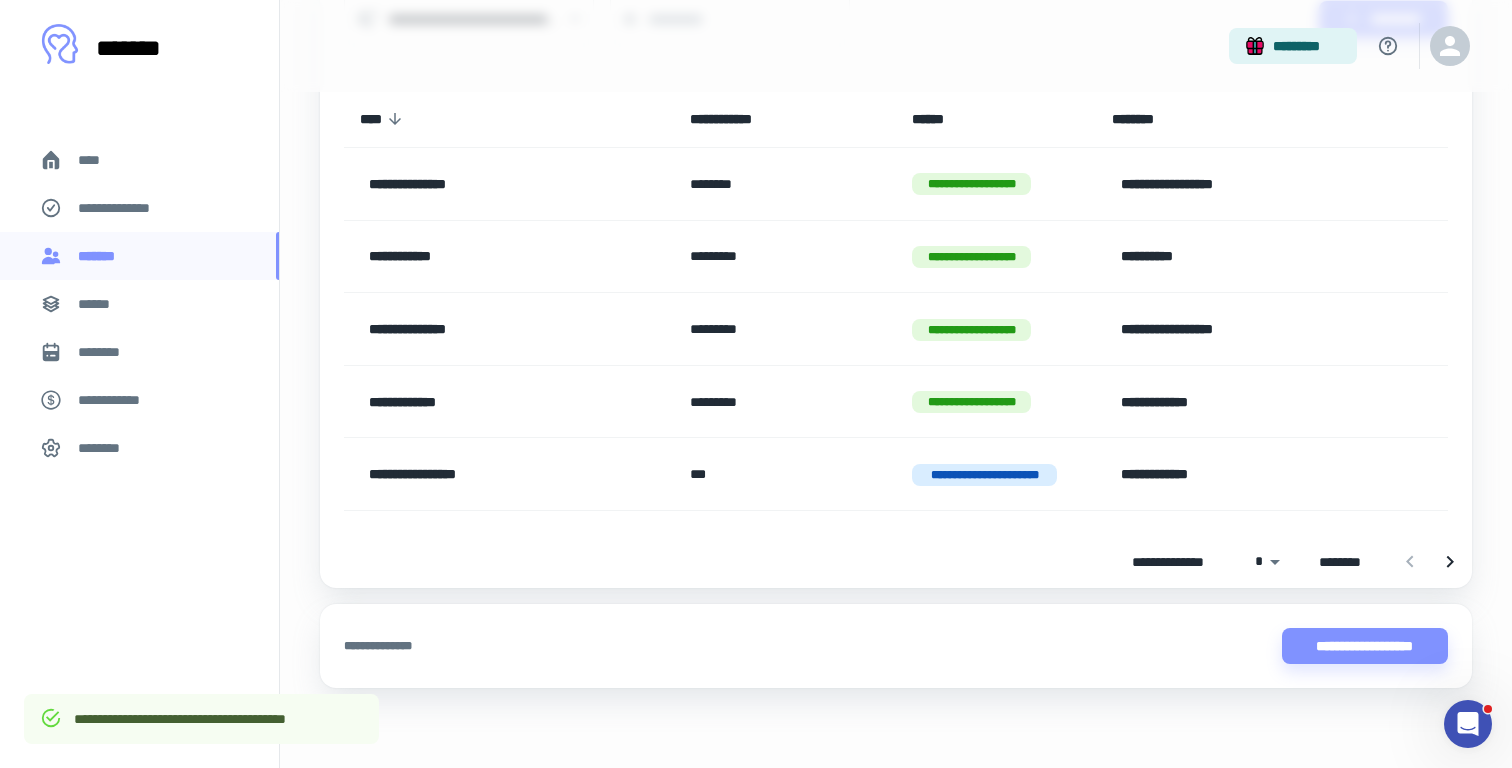 scroll, scrollTop: 0, scrollLeft: 0, axis: both 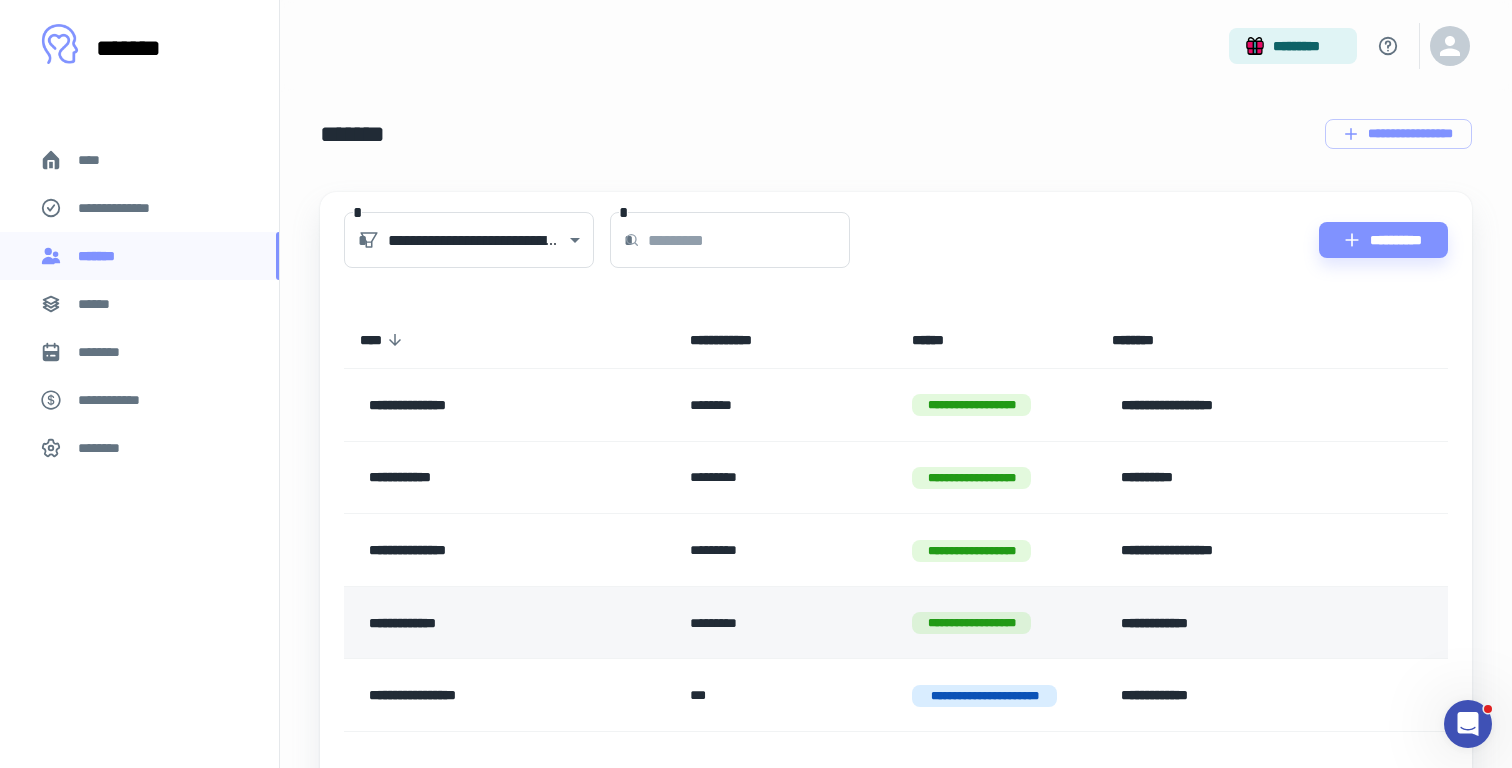 click on "**********" at bounding box center [490, 623] 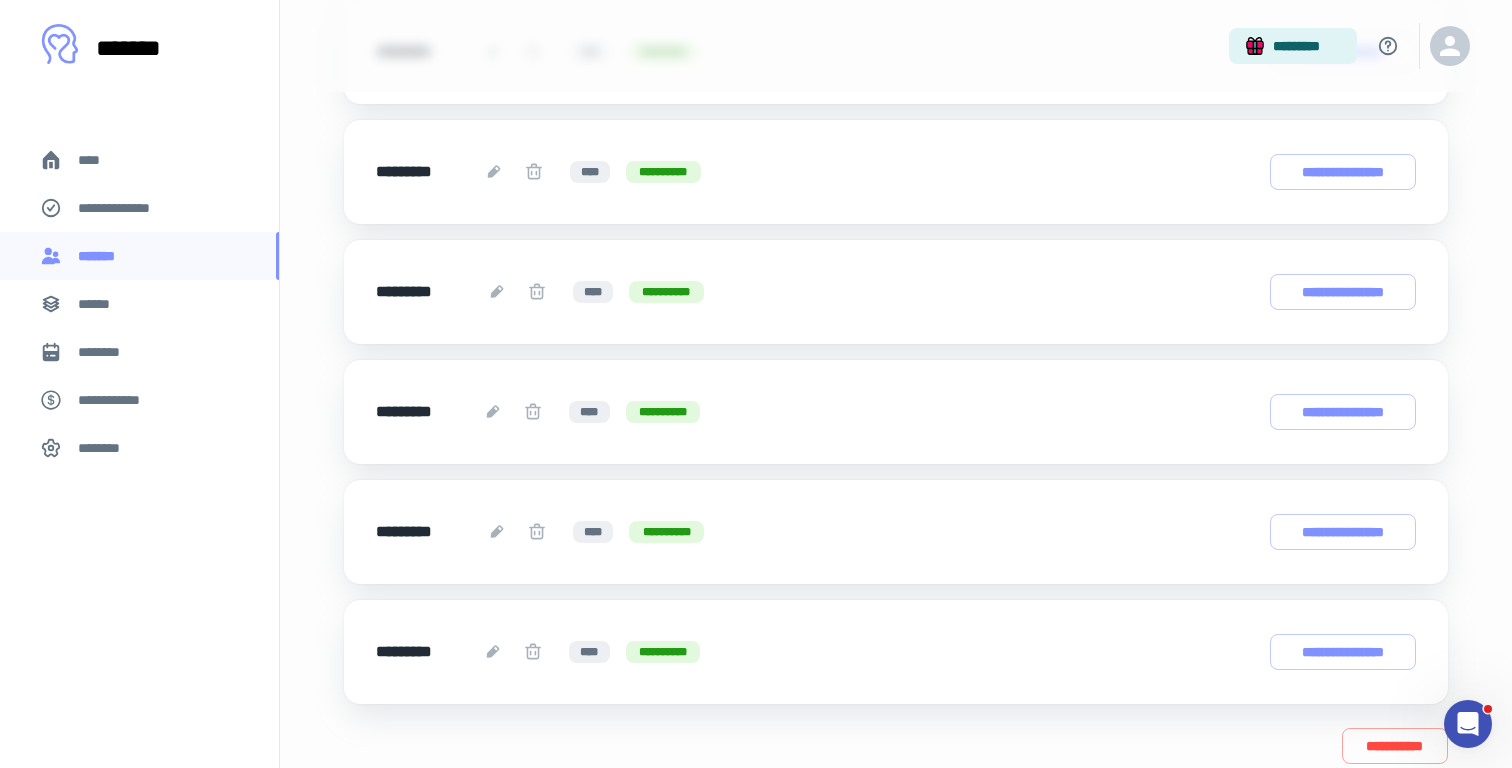 scroll, scrollTop: 1882, scrollLeft: 0, axis: vertical 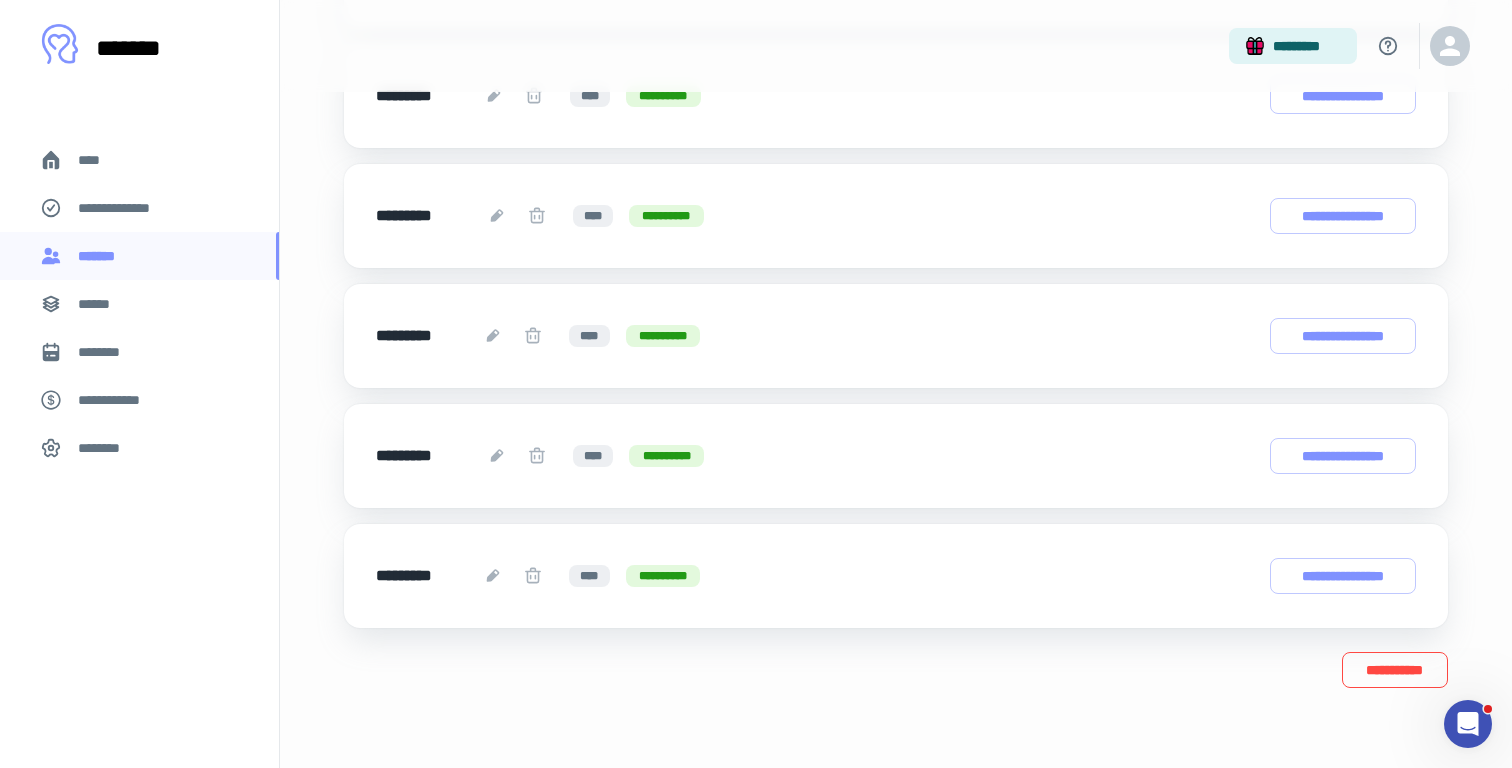 click on "**********" at bounding box center (1395, 670) 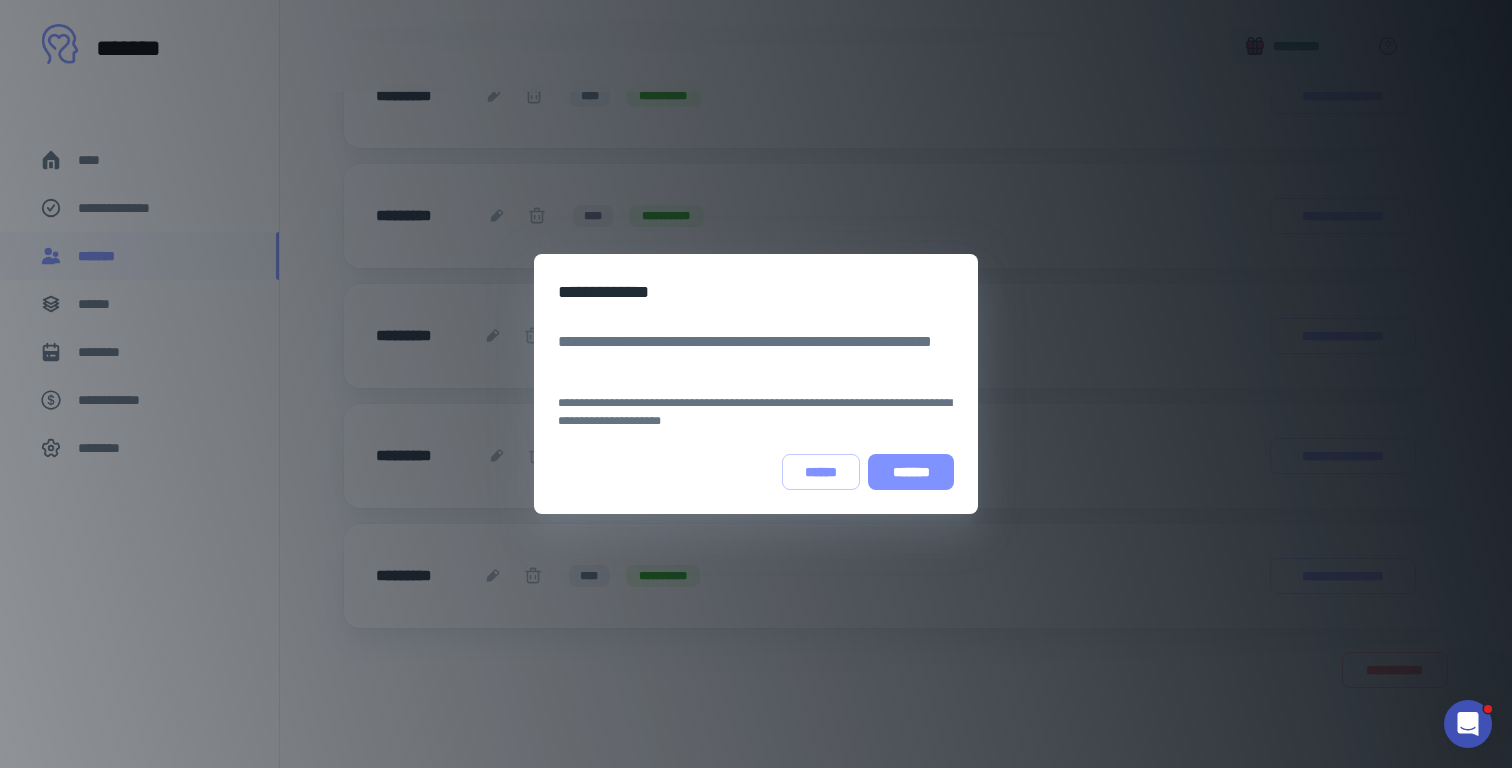 click on "*******" at bounding box center [911, 472] 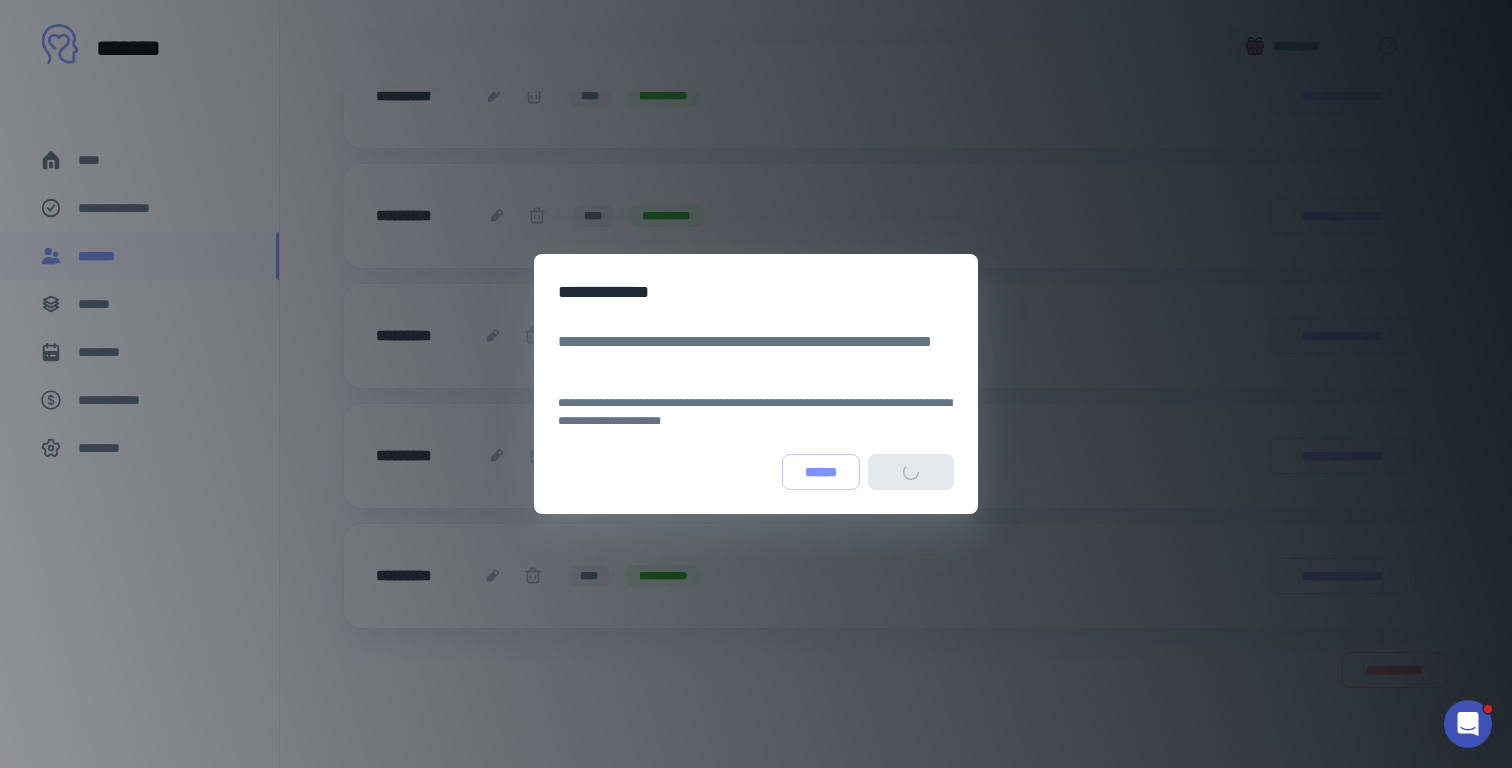 scroll, scrollTop: 0, scrollLeft: 0, axis: both 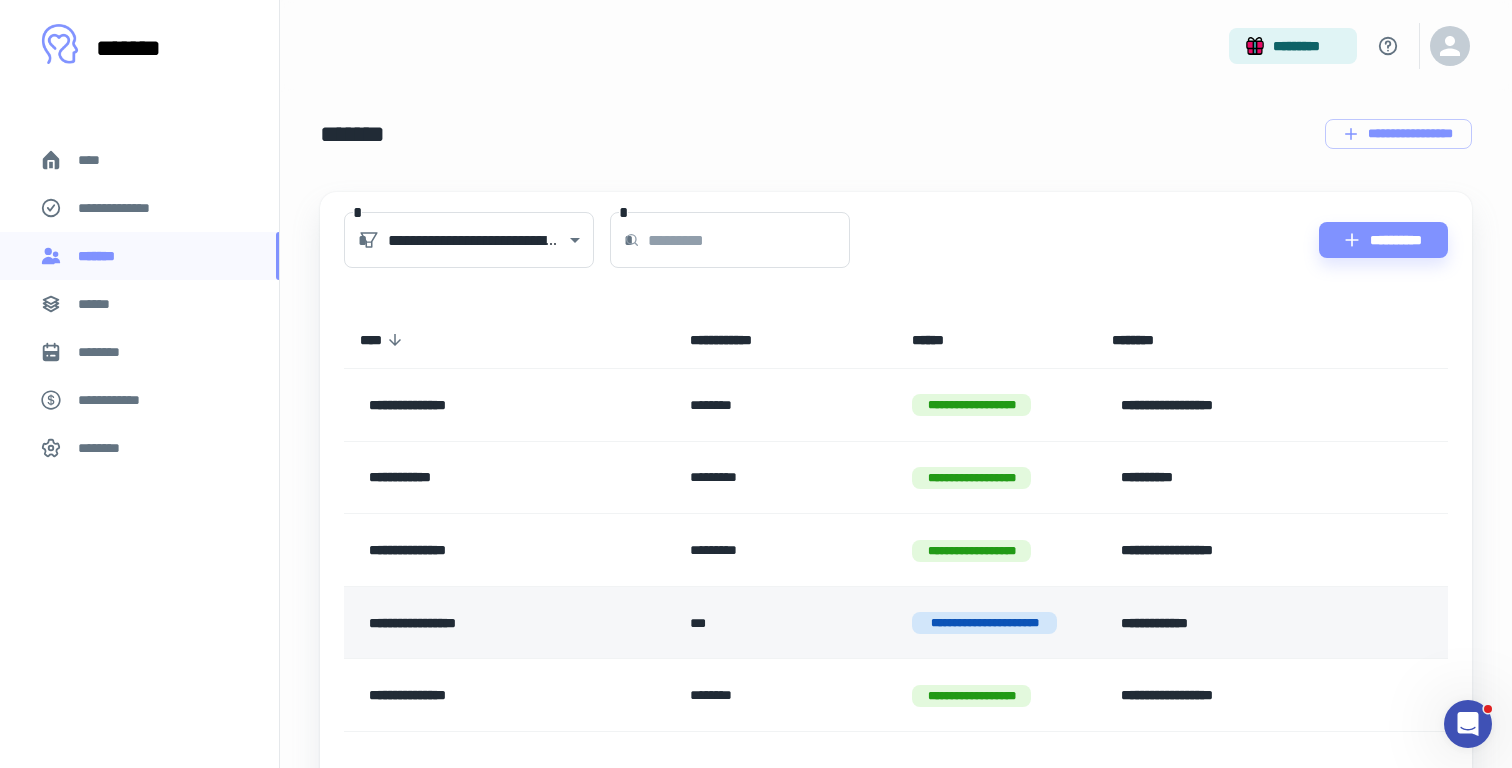 click on "**********" at bounding box center [509, 622] 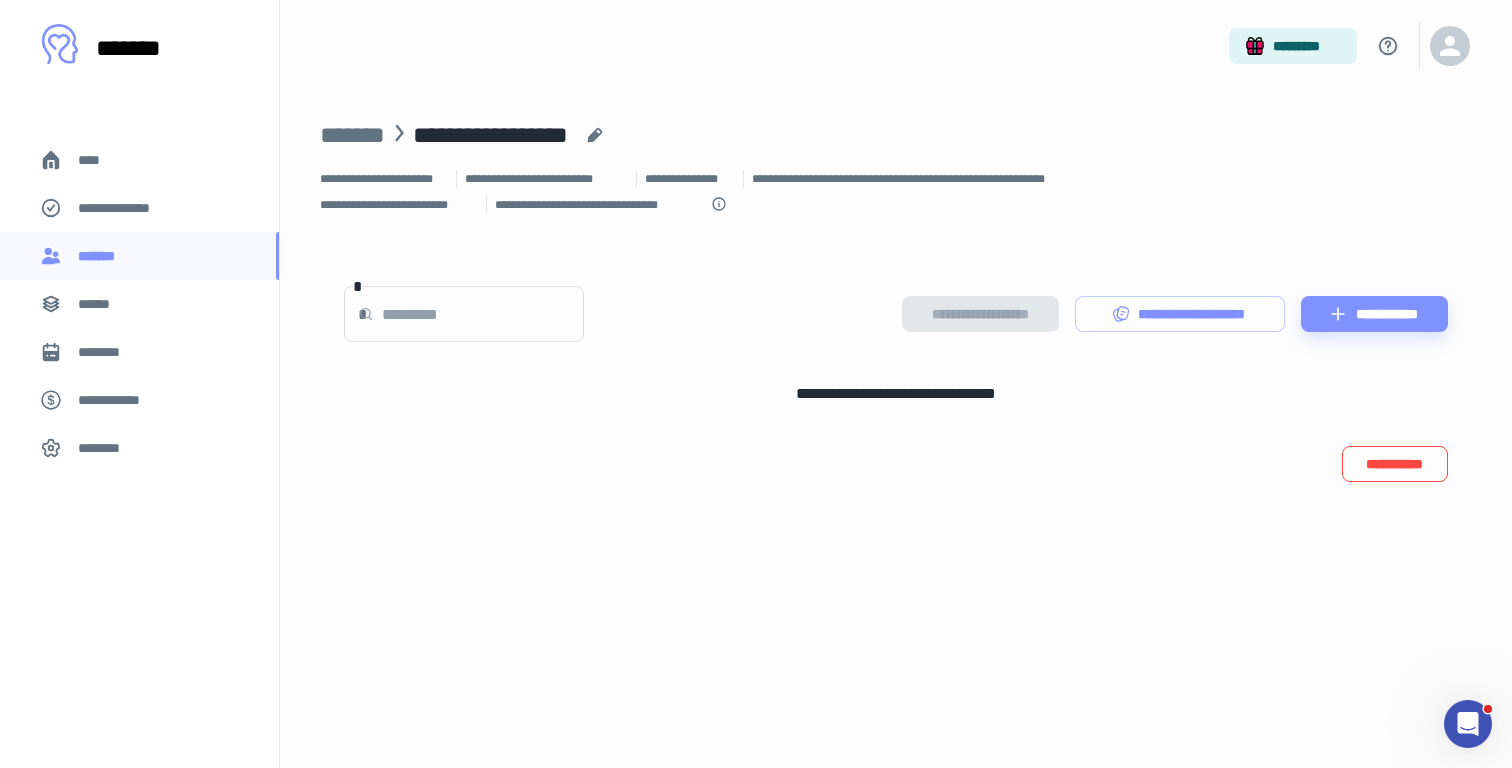click on "**********" at bounding box center [1395, 464] 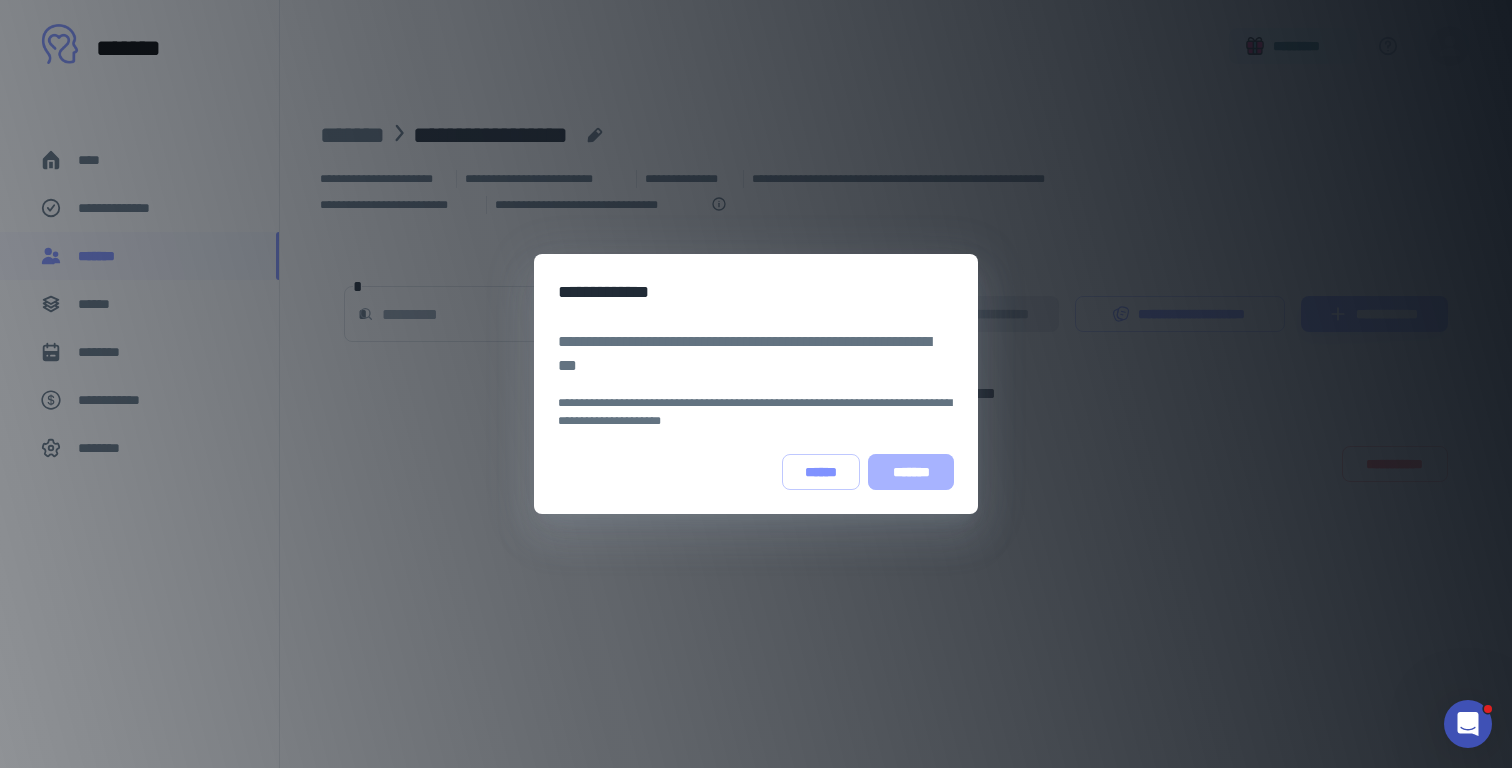 click on "*******" at bounding box center (911, 472) 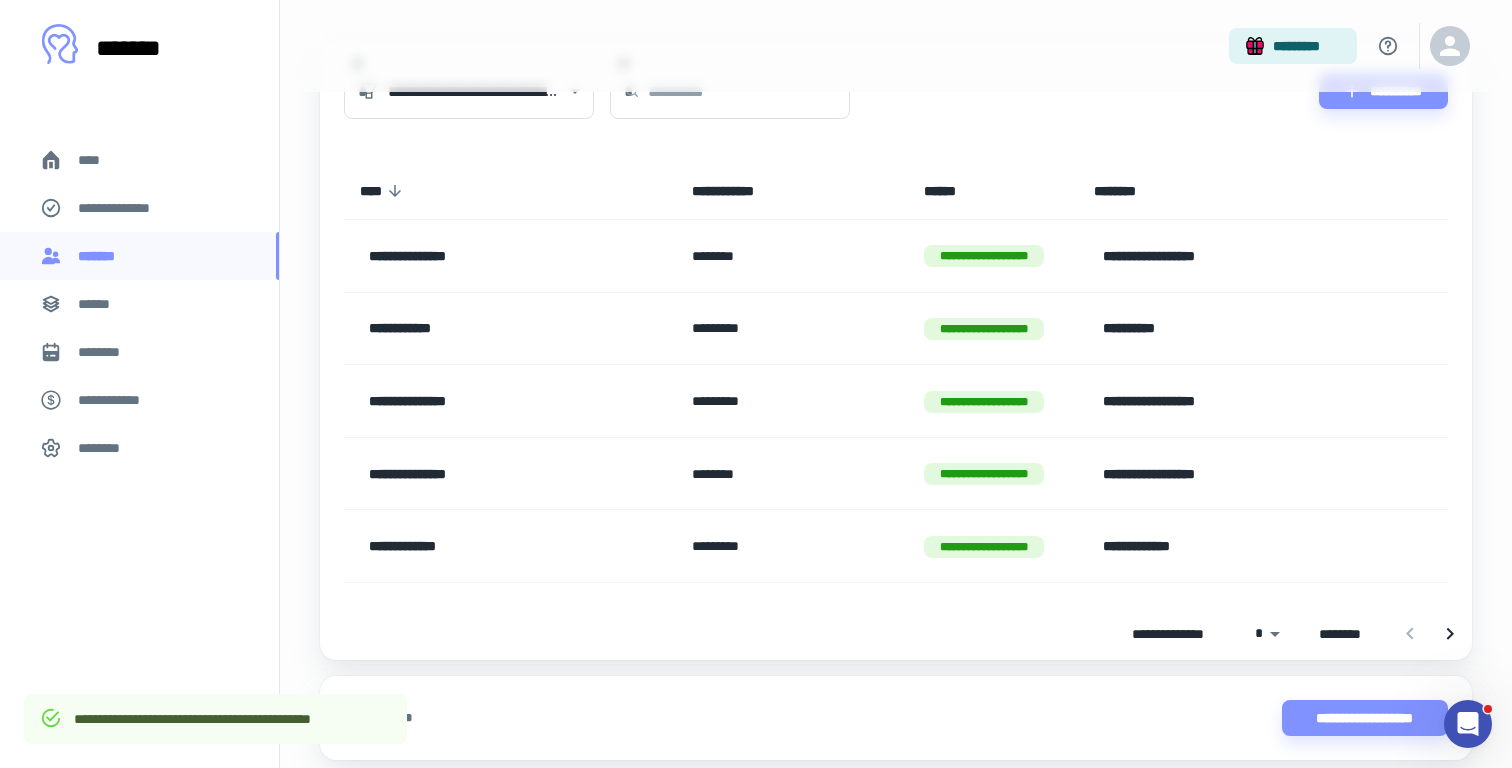 scroll, scrollTop: 154, scrollLeft: 0, axis: vertical 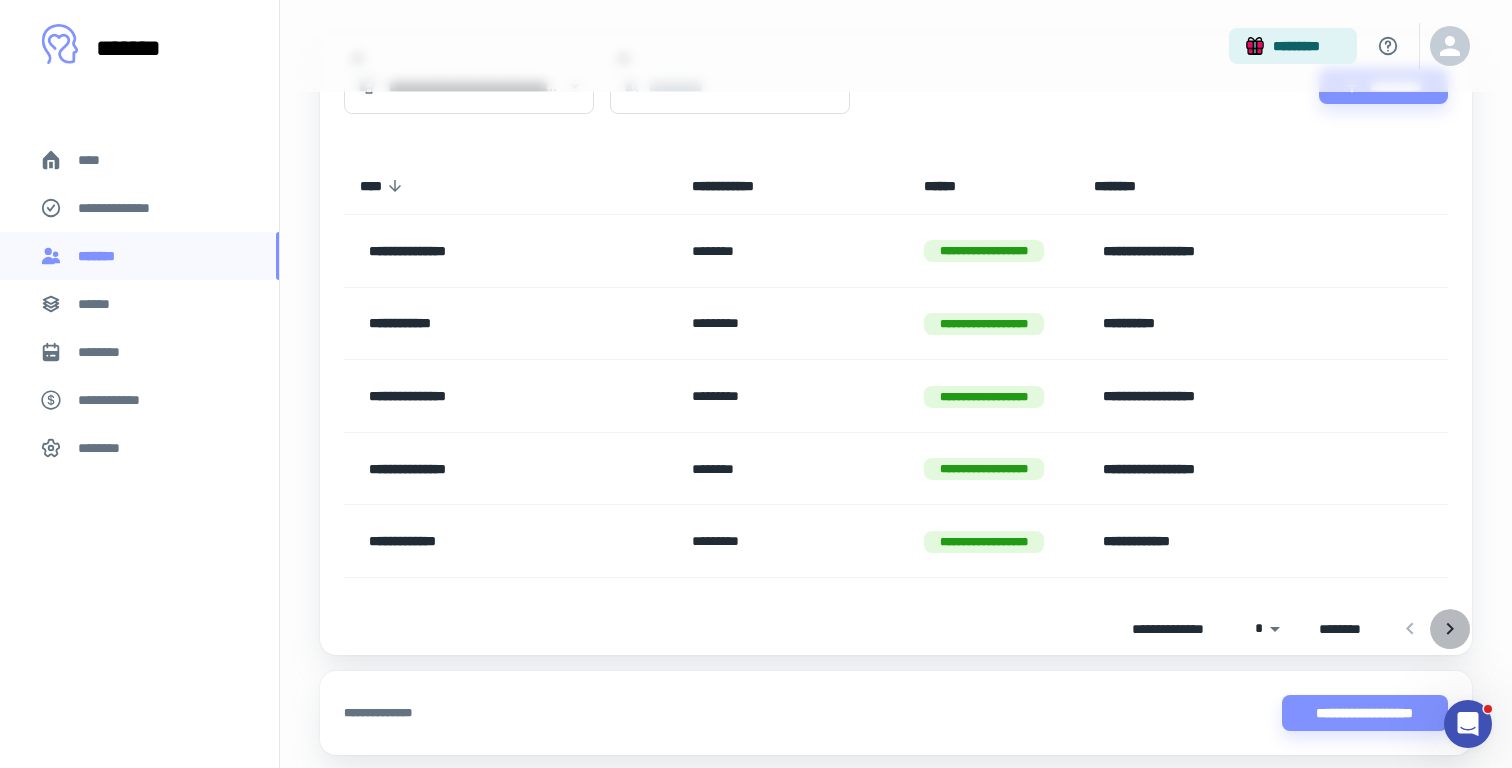 click 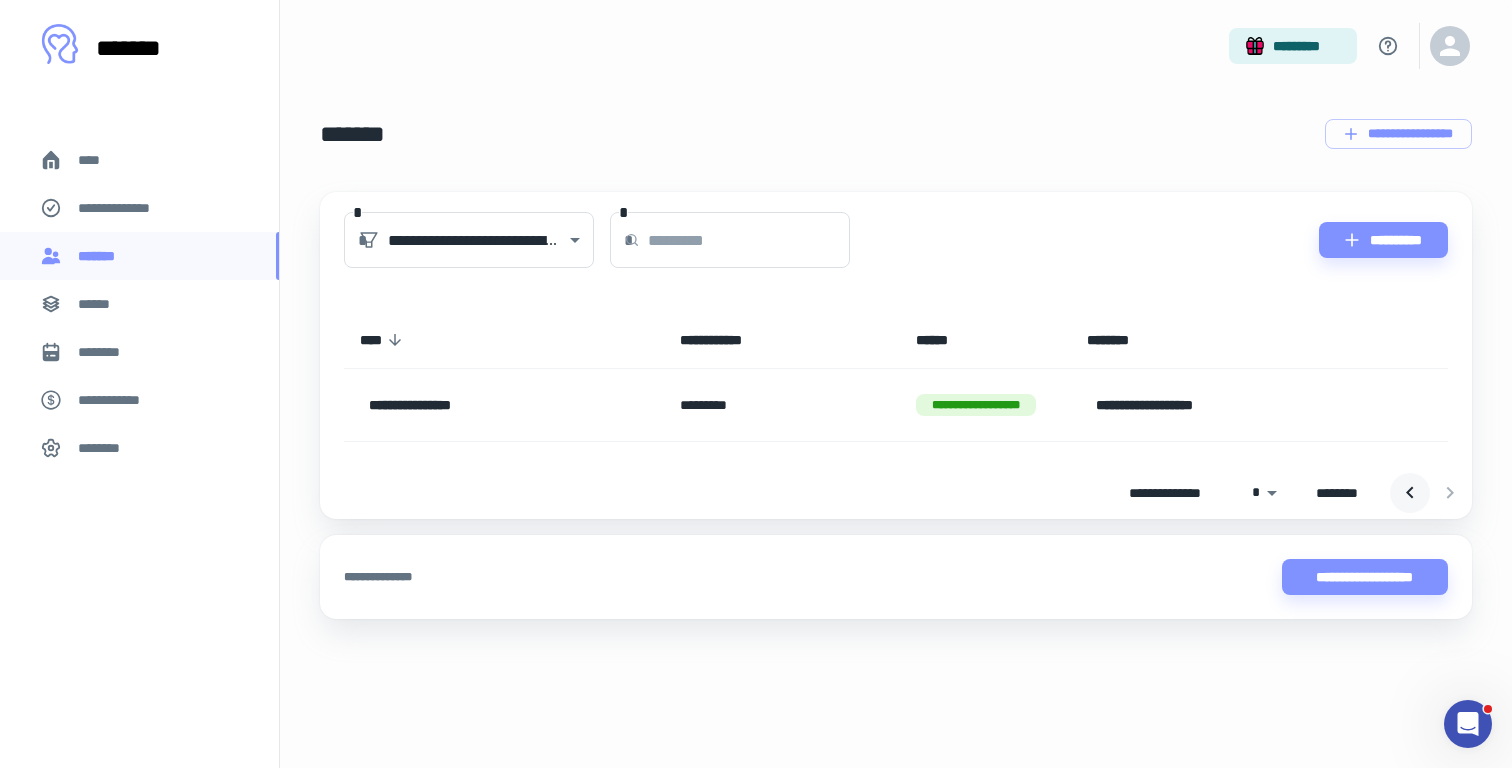 click 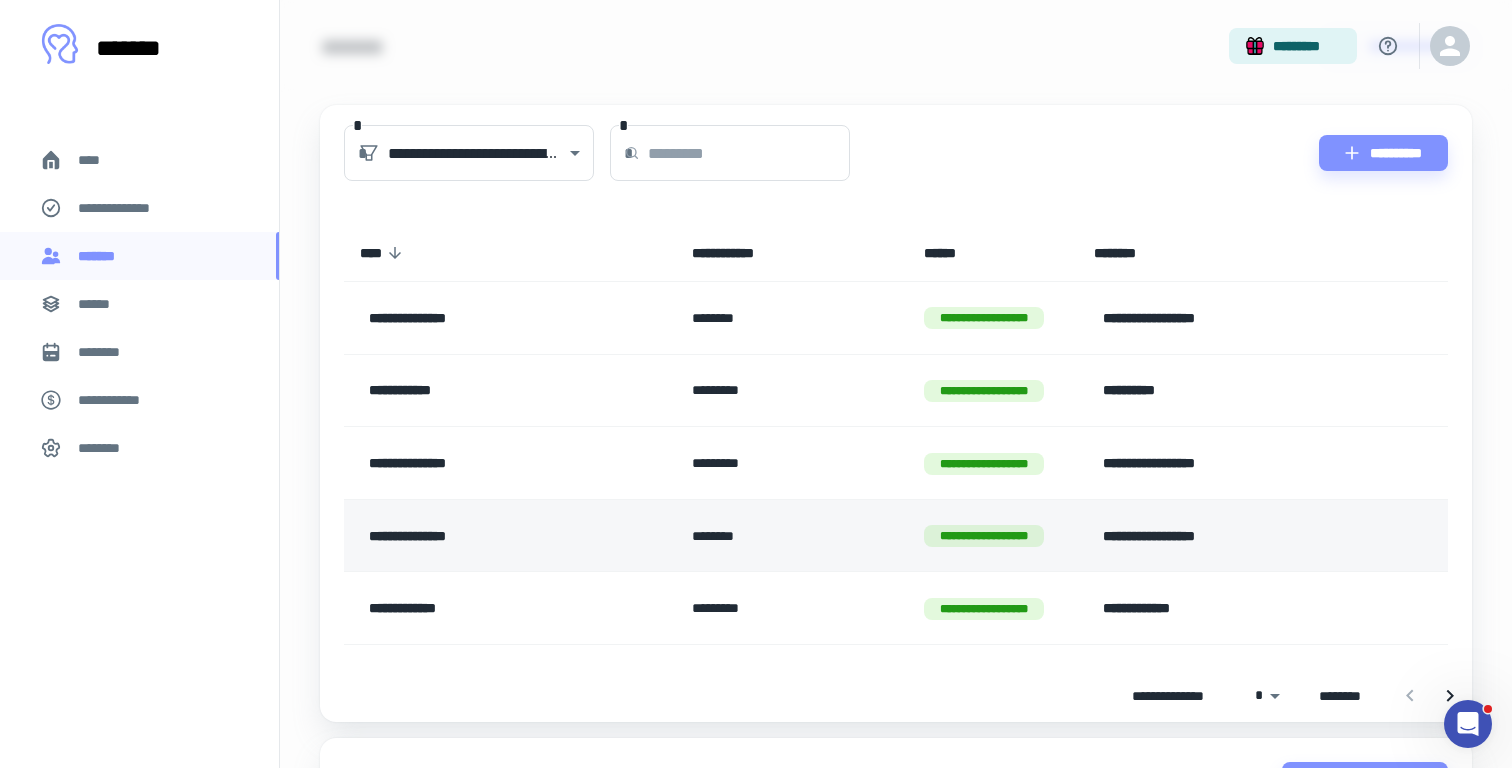 scroll, scrollTop: 128, scrollLeft: 0, axis: vertical 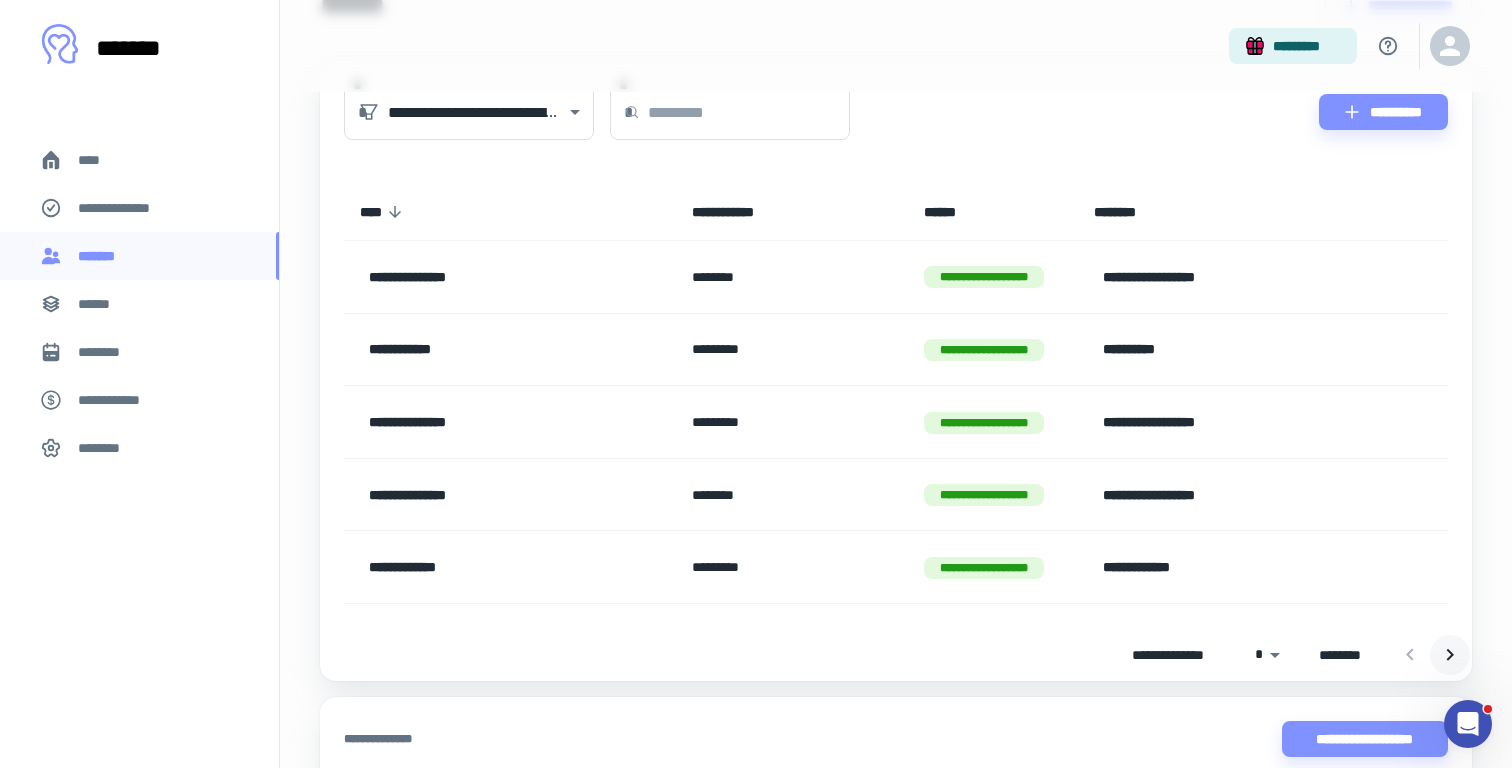 click 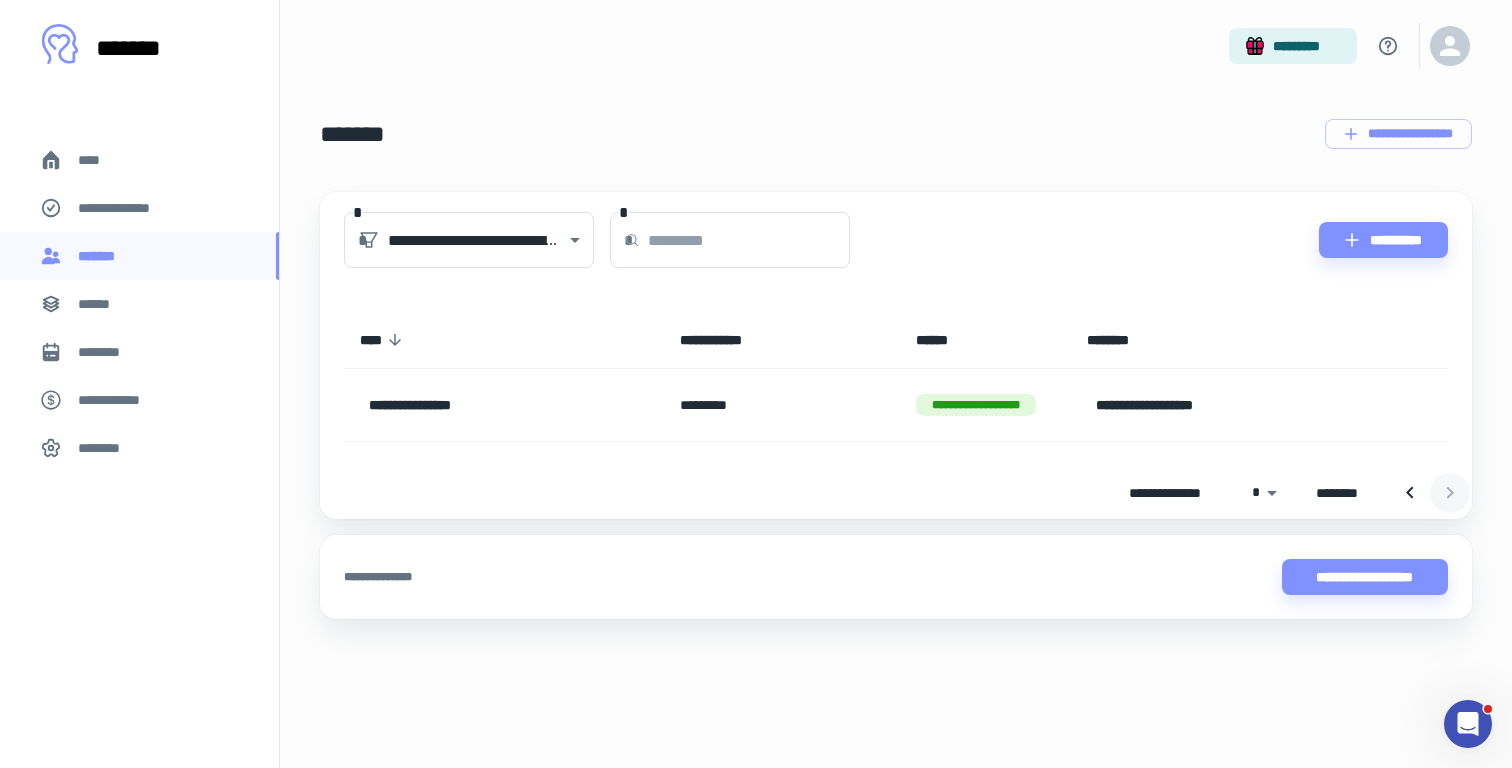 scroll, scrollTop: 0, scrollLeft: 0, axis: both 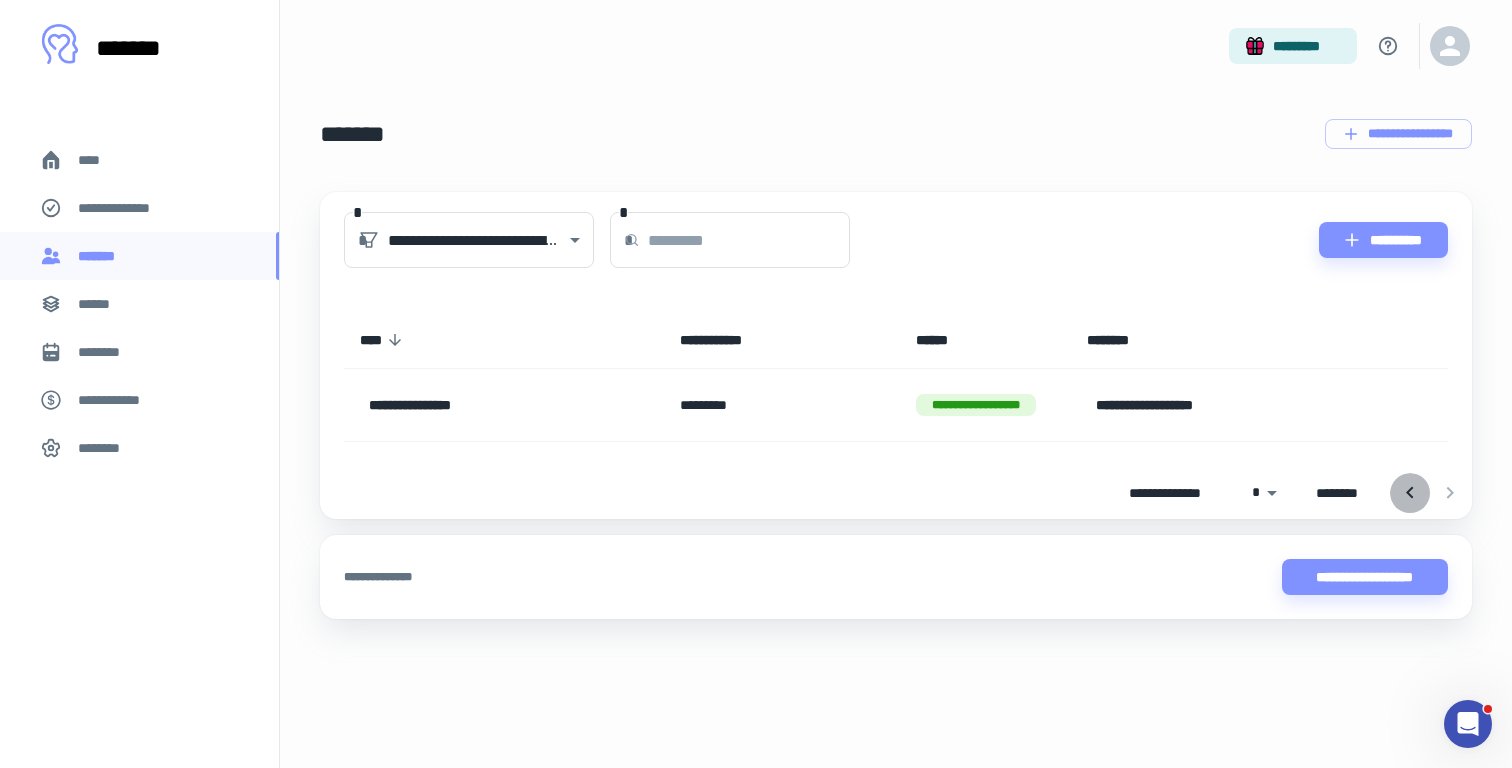 click 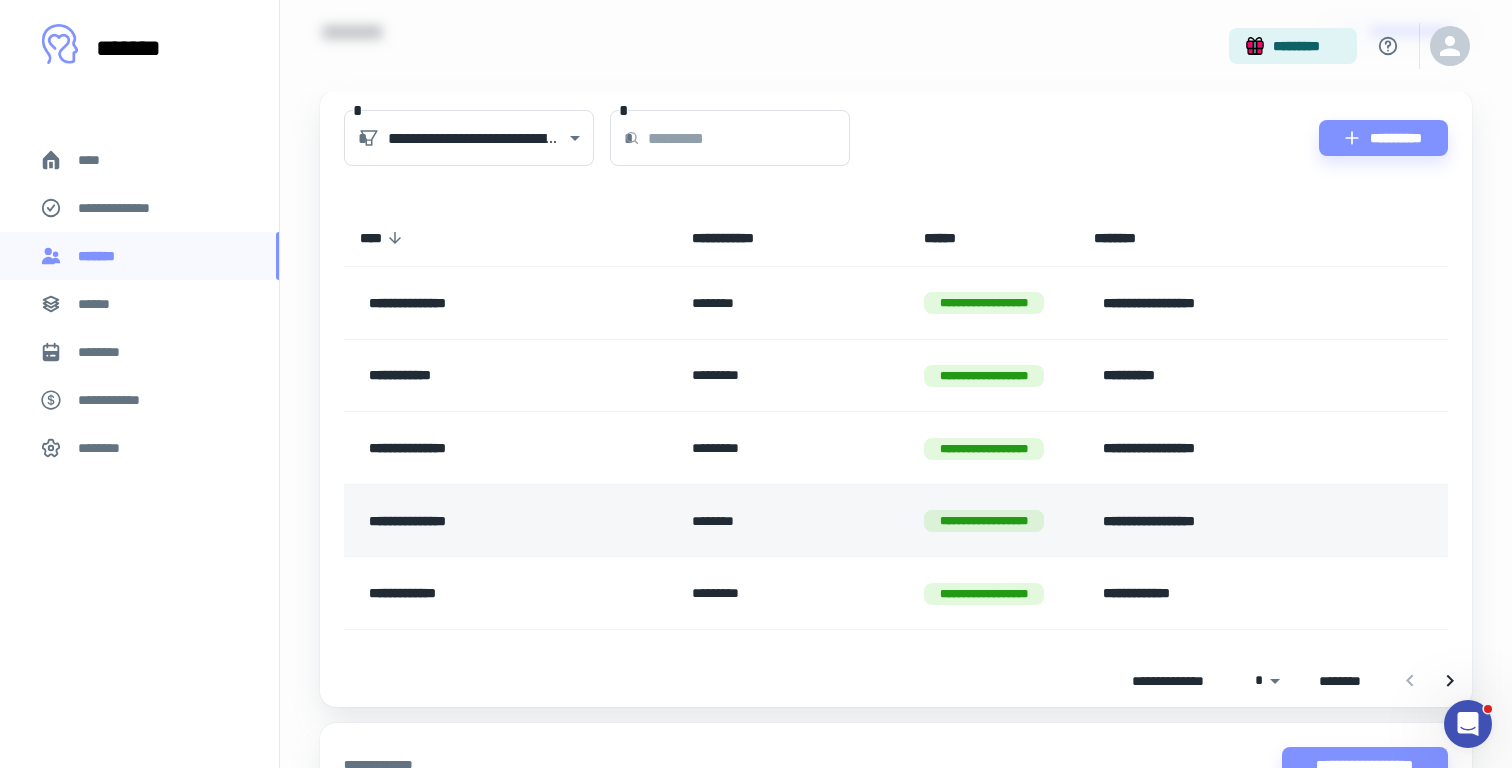 scroll, scrollTop: 221, scrollLeft: 0, axis: vertical 